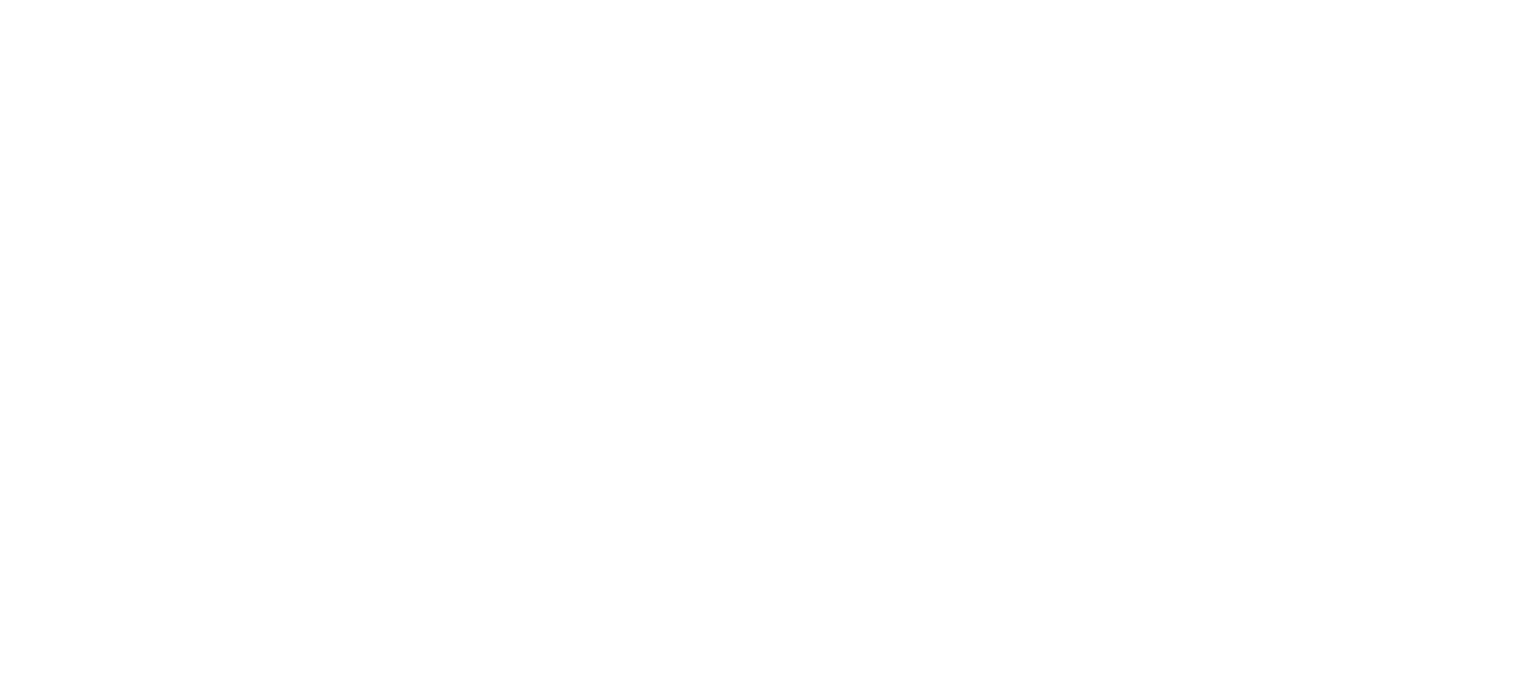 scroll, scrollTop: 0, scrollLeft: 0, axis: both 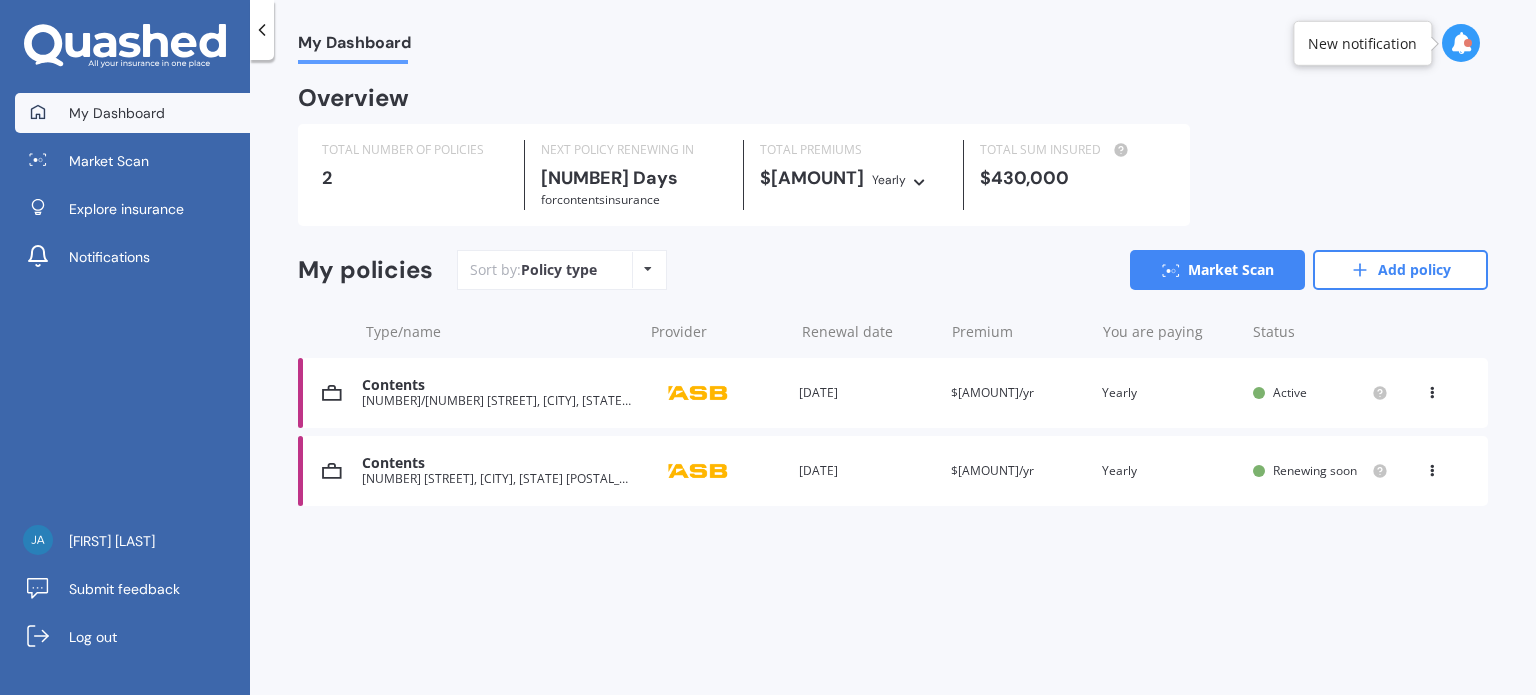 click on "$[AMOUNT]/yr" at bounding box center [992, 470] 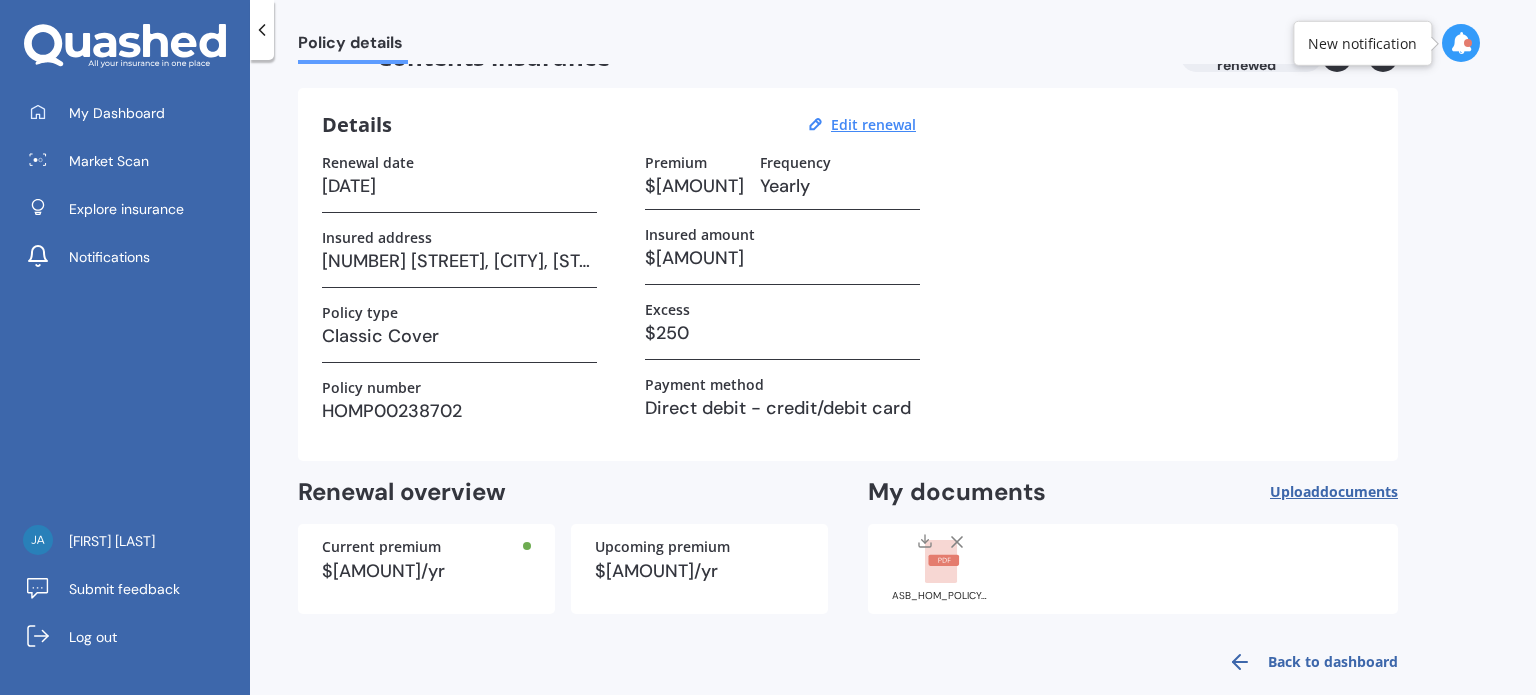 scroll, scrollTop: 72, scrollLeft: 0, axis: vertical 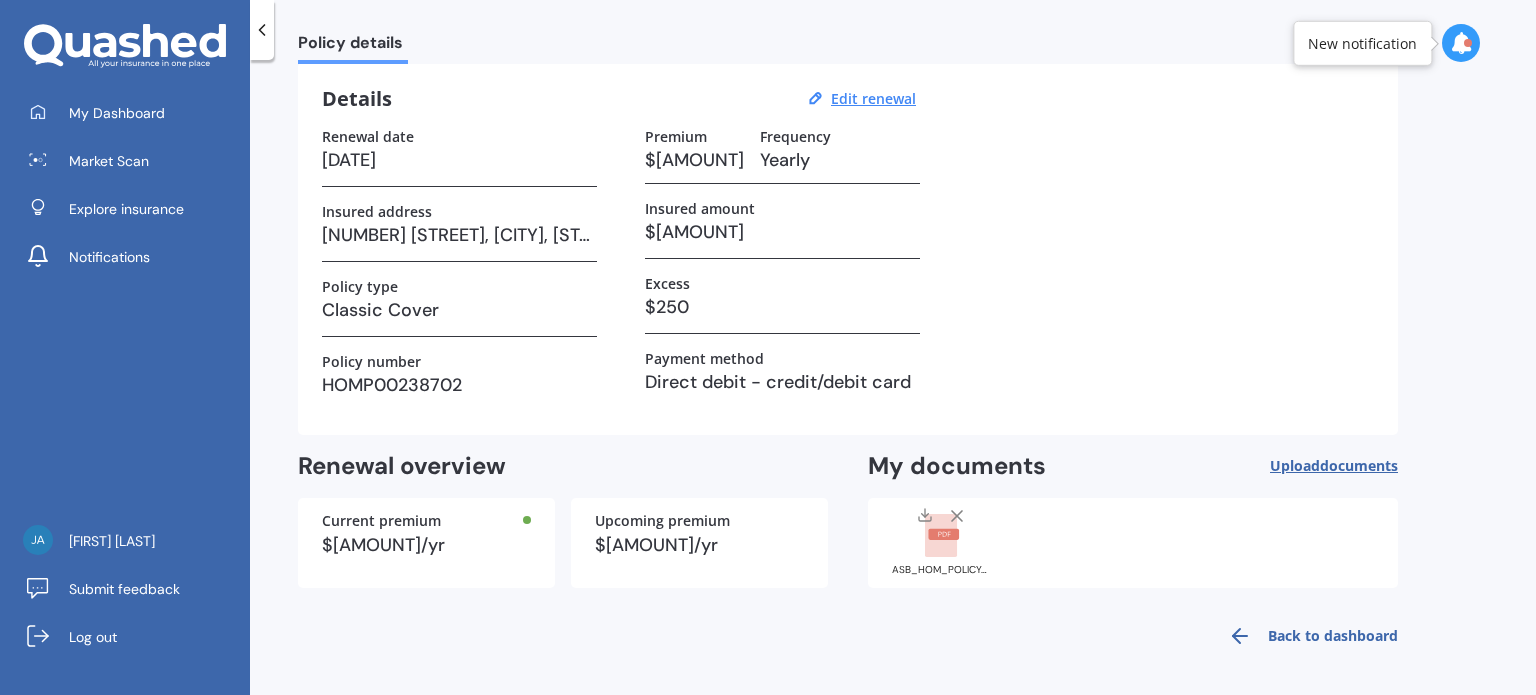 click on "Back to dashboard" at bounding box center (1307, 636) 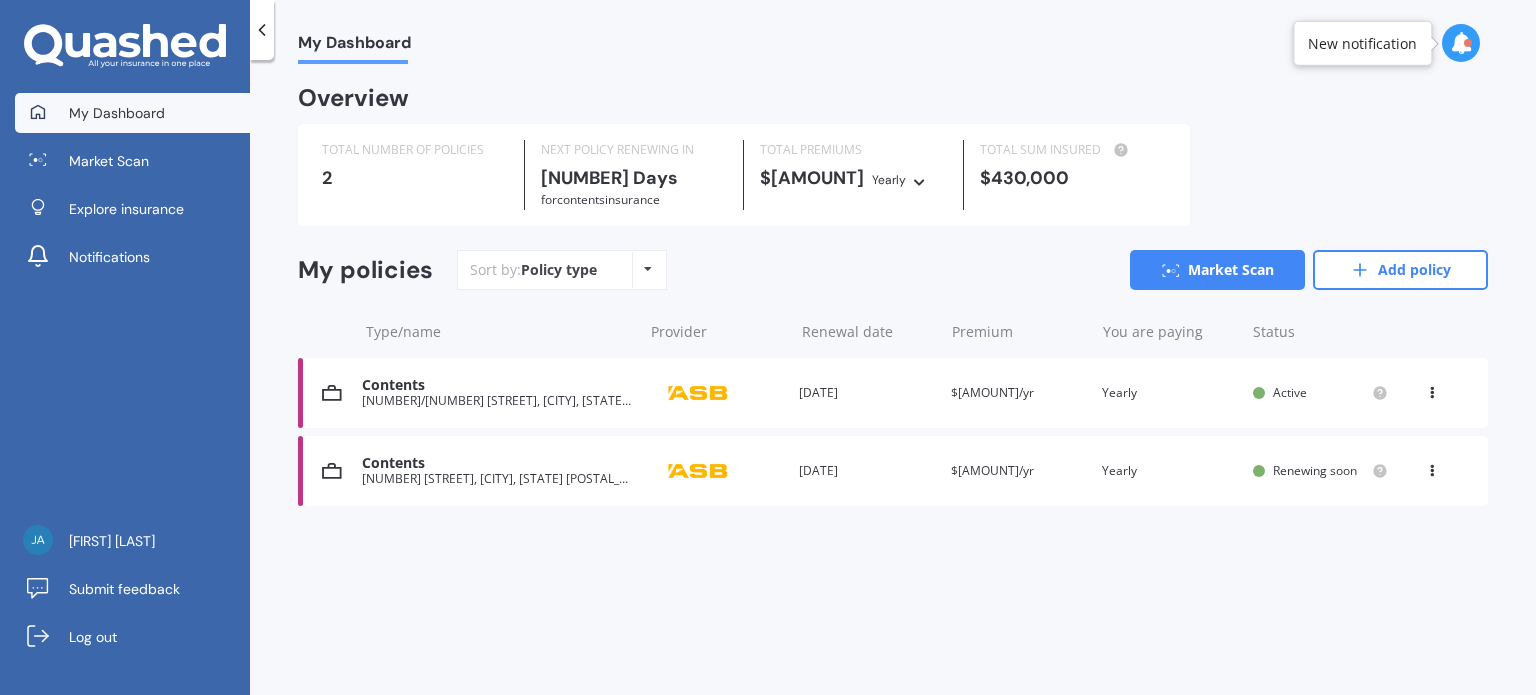 click at bounding box center (1432, 389) 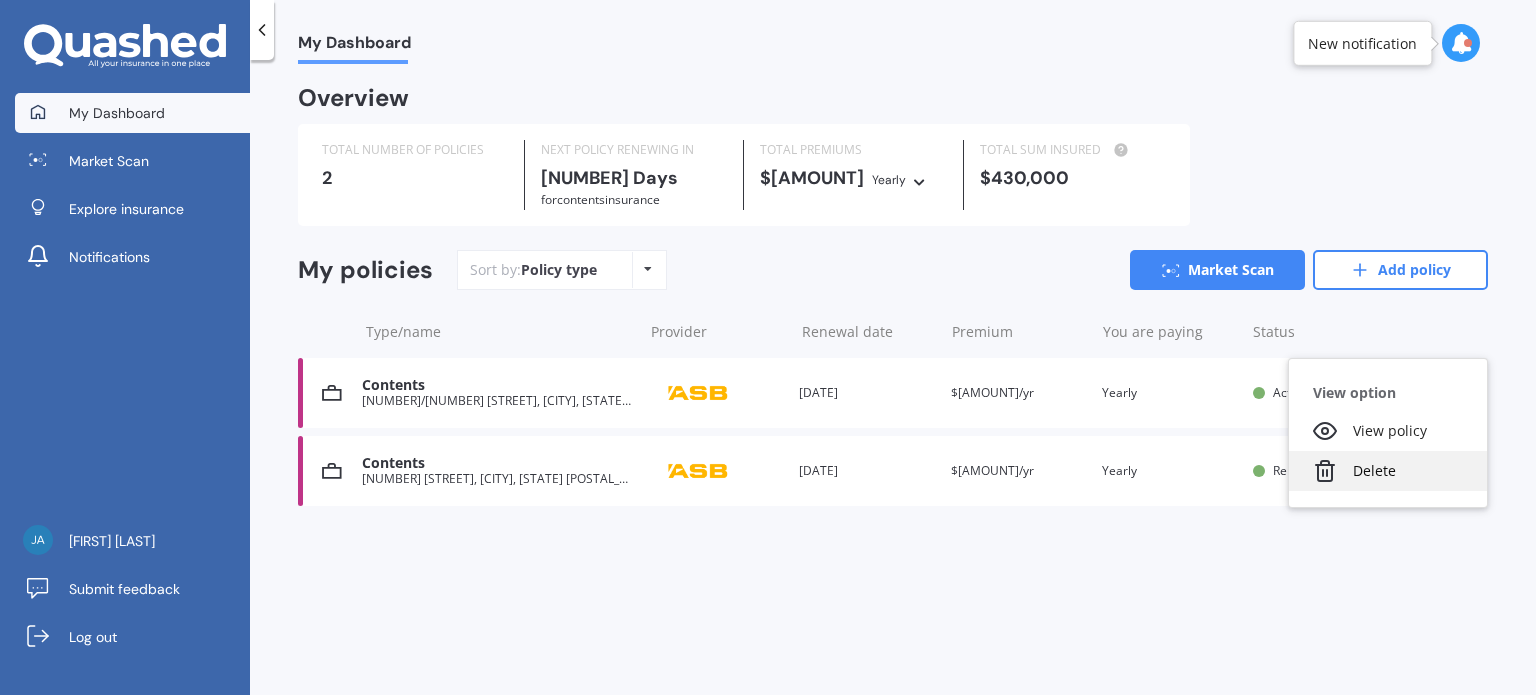 click on "Delete" at bounding box center [1388, 471] 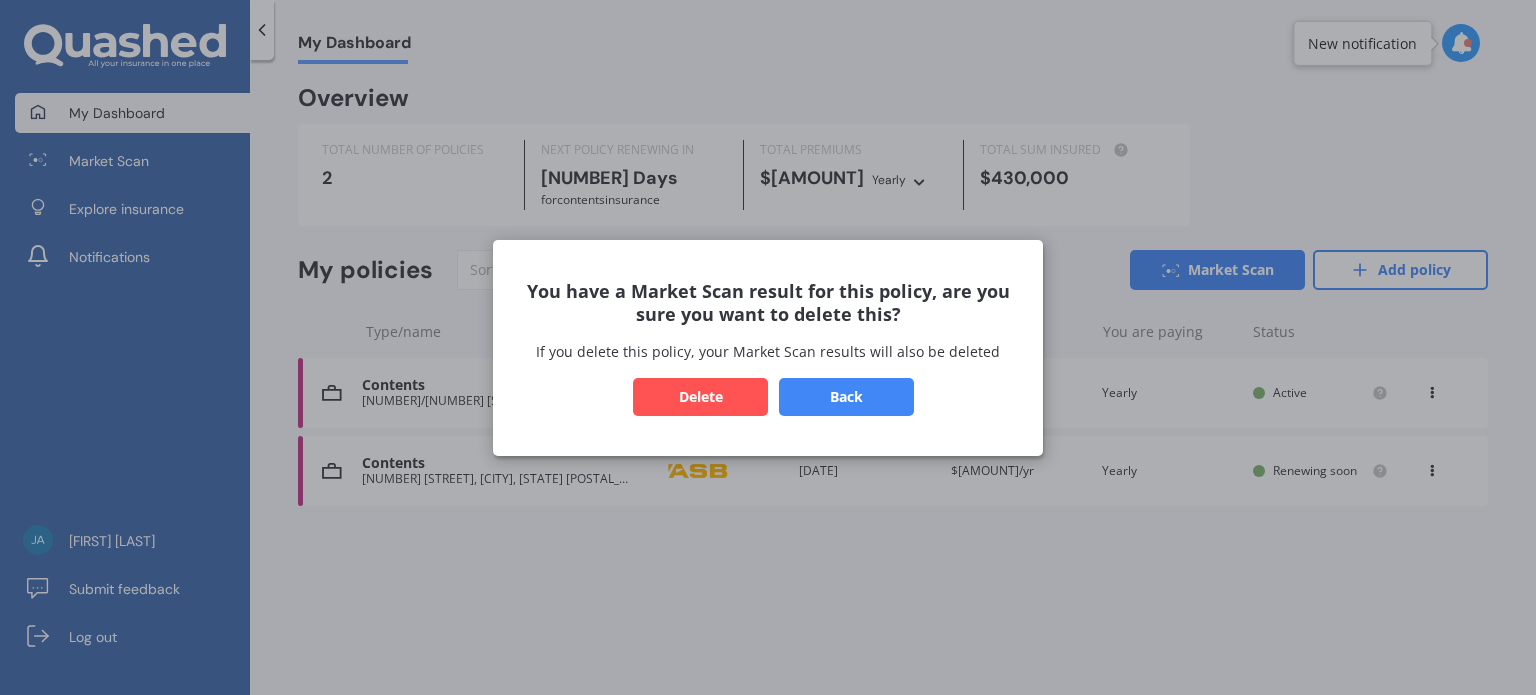 click on "Delete" at bounding box center (700, 396) 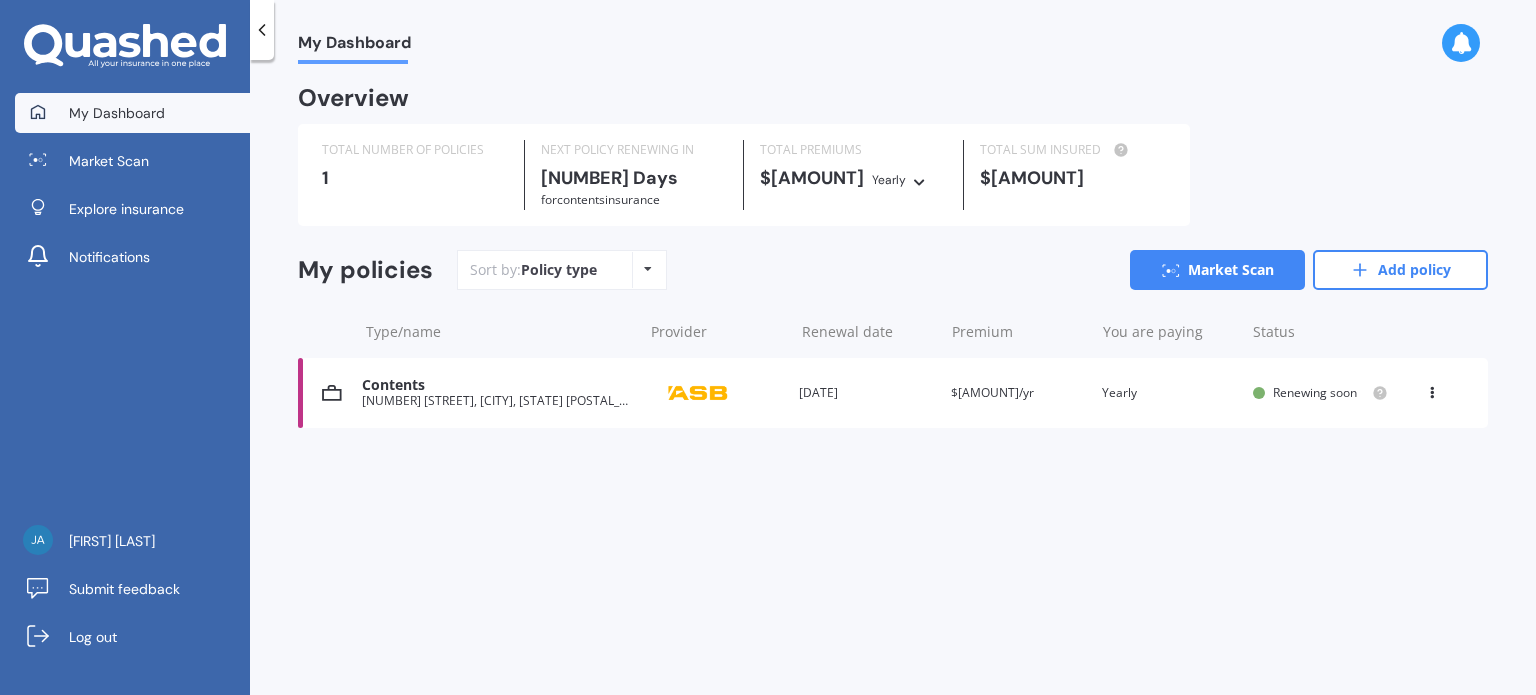 click on "$[AMOUNT]" at bounding box center [1073, 178] 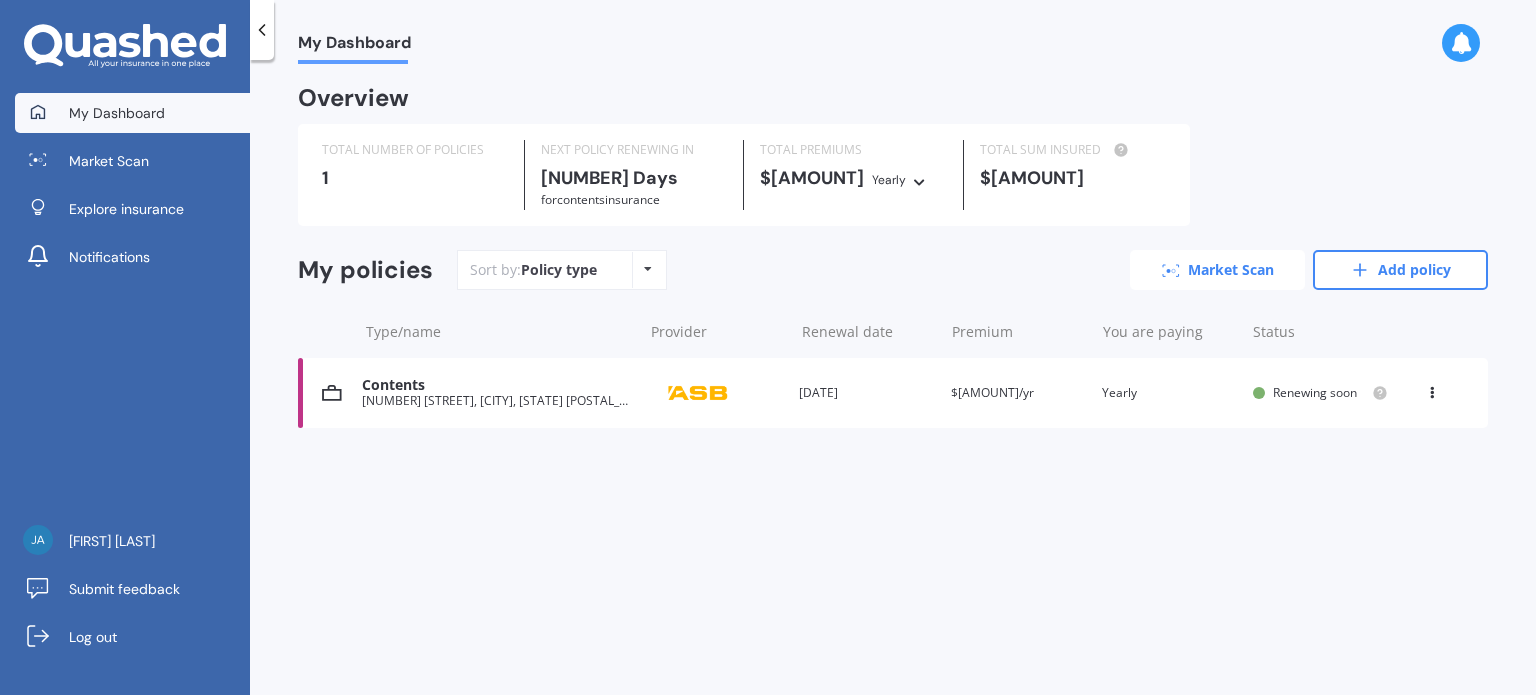 click on "Market Scan" at bounding box center (1217, 270) 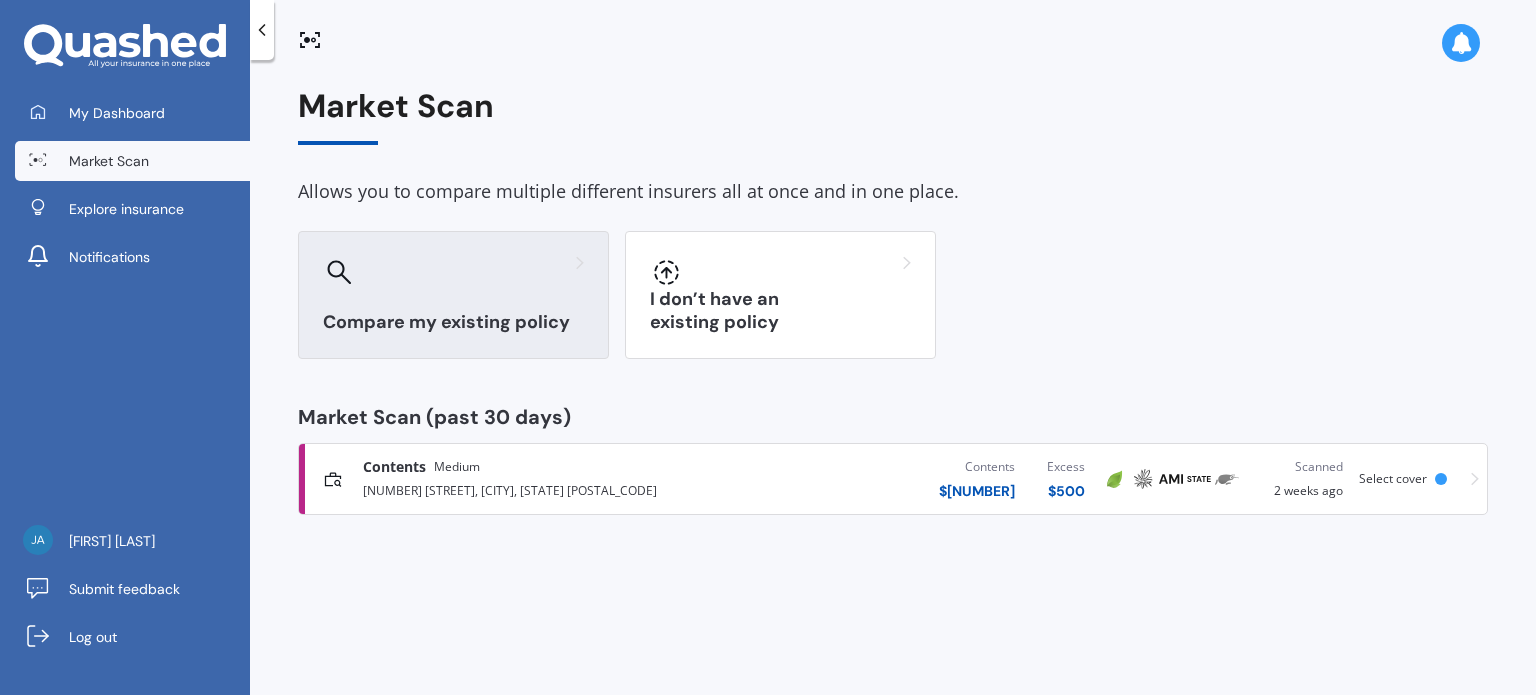 click on "Compare my existing policy" at bounding box center [453, 295] 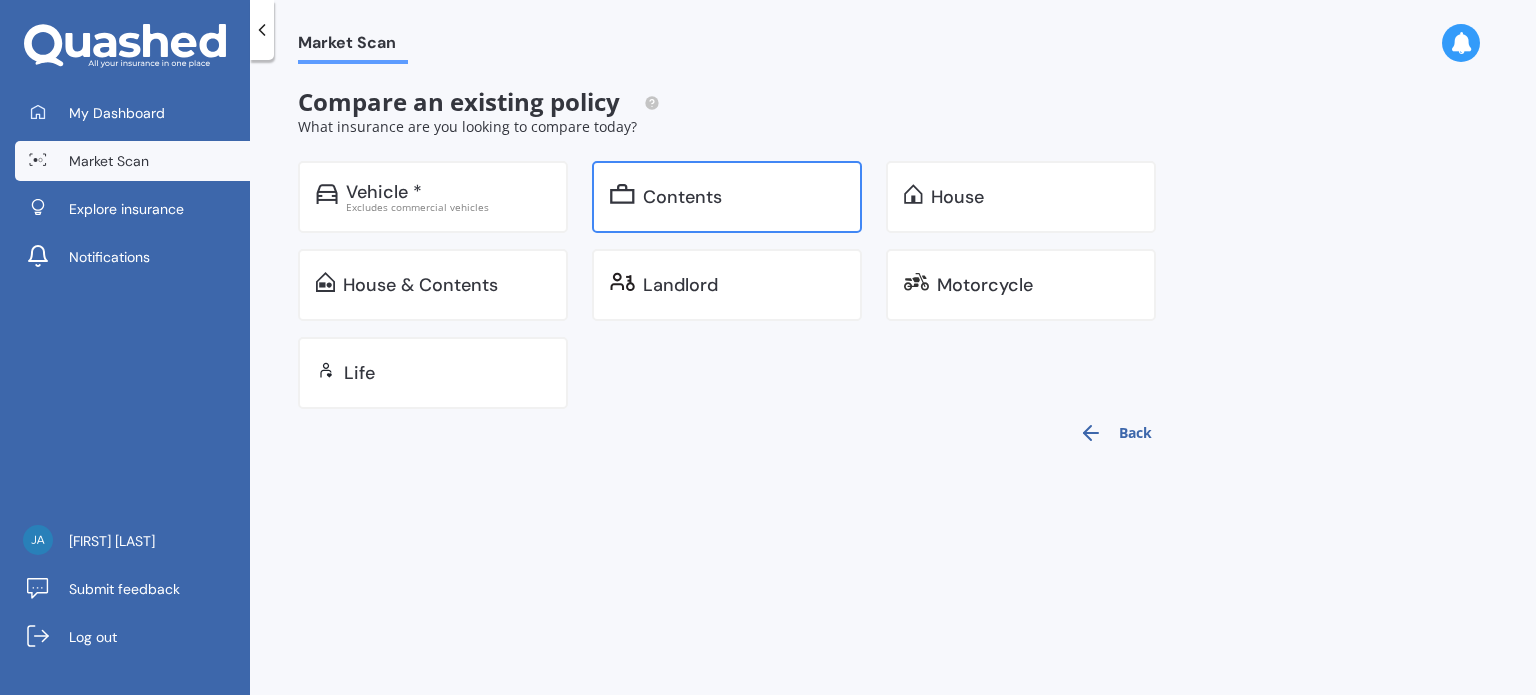 click on "Contents" at bounding box center [448, 192] 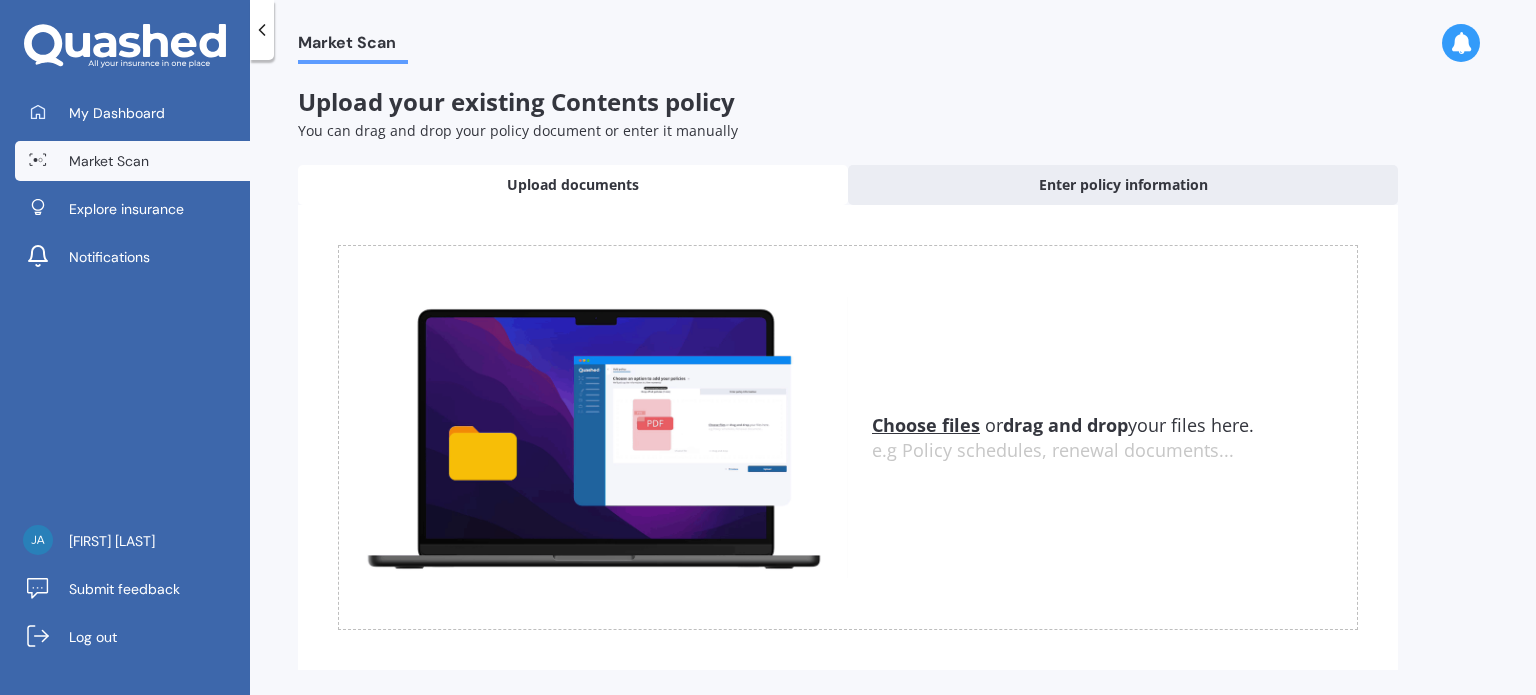 click on "Choose files" at bounding box center (926, 425) 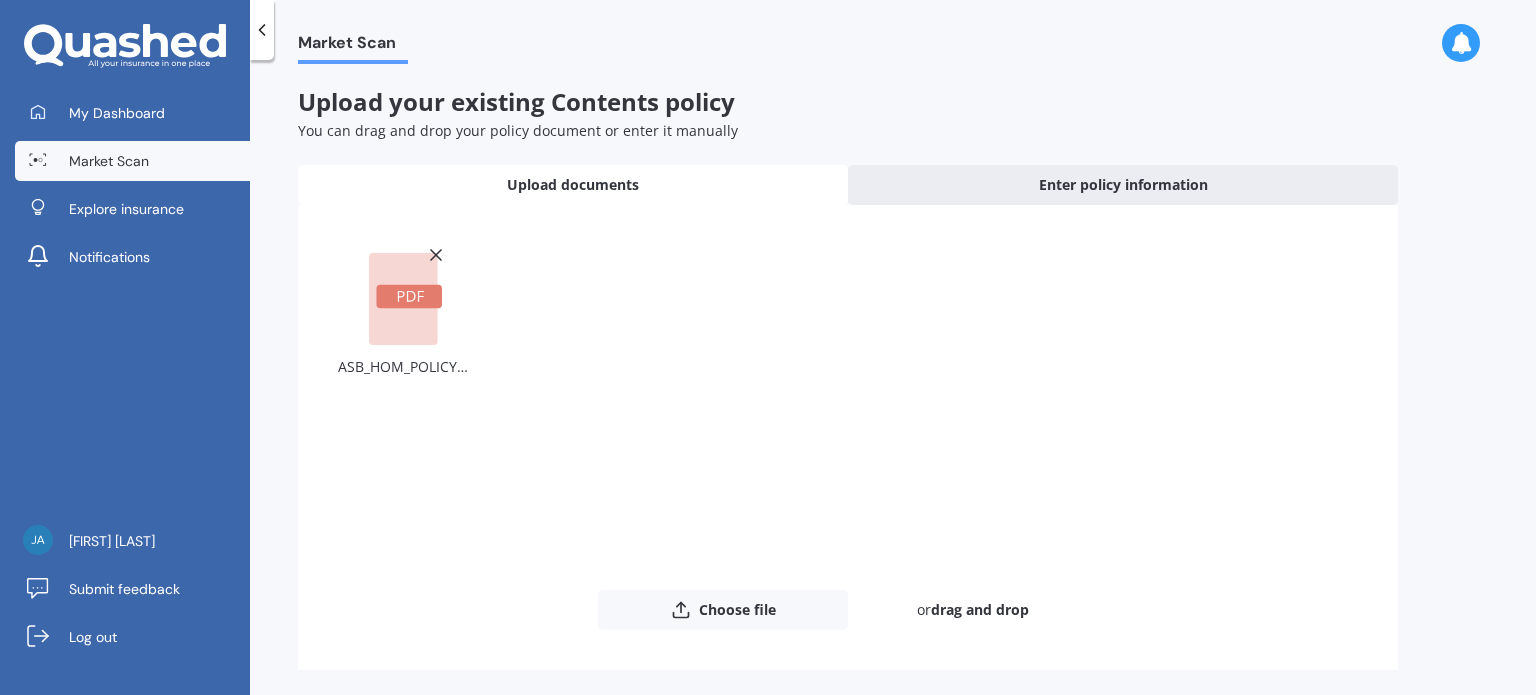 scroll, scrollTop: 74, scrollLeft: 0, axis: vertical 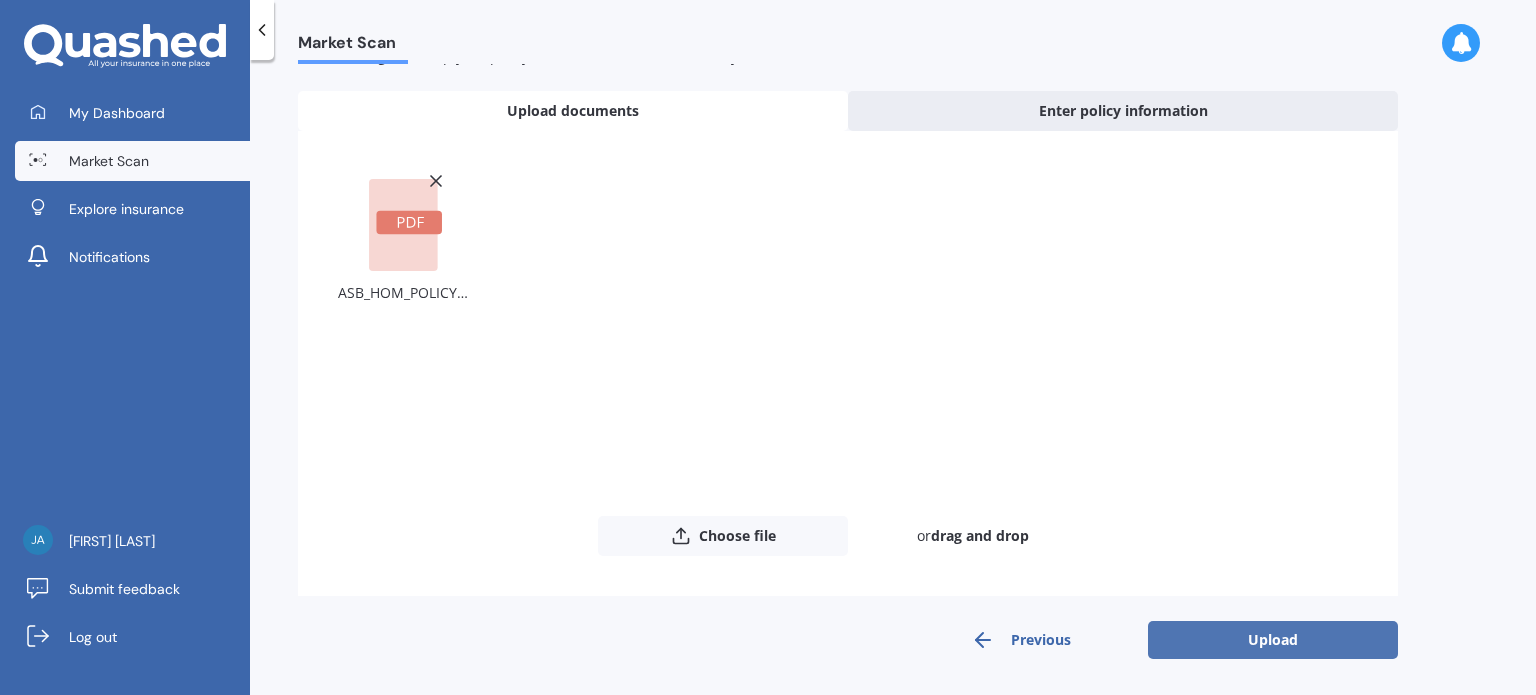 click on "Upload" at bounding box center [1273, 640] 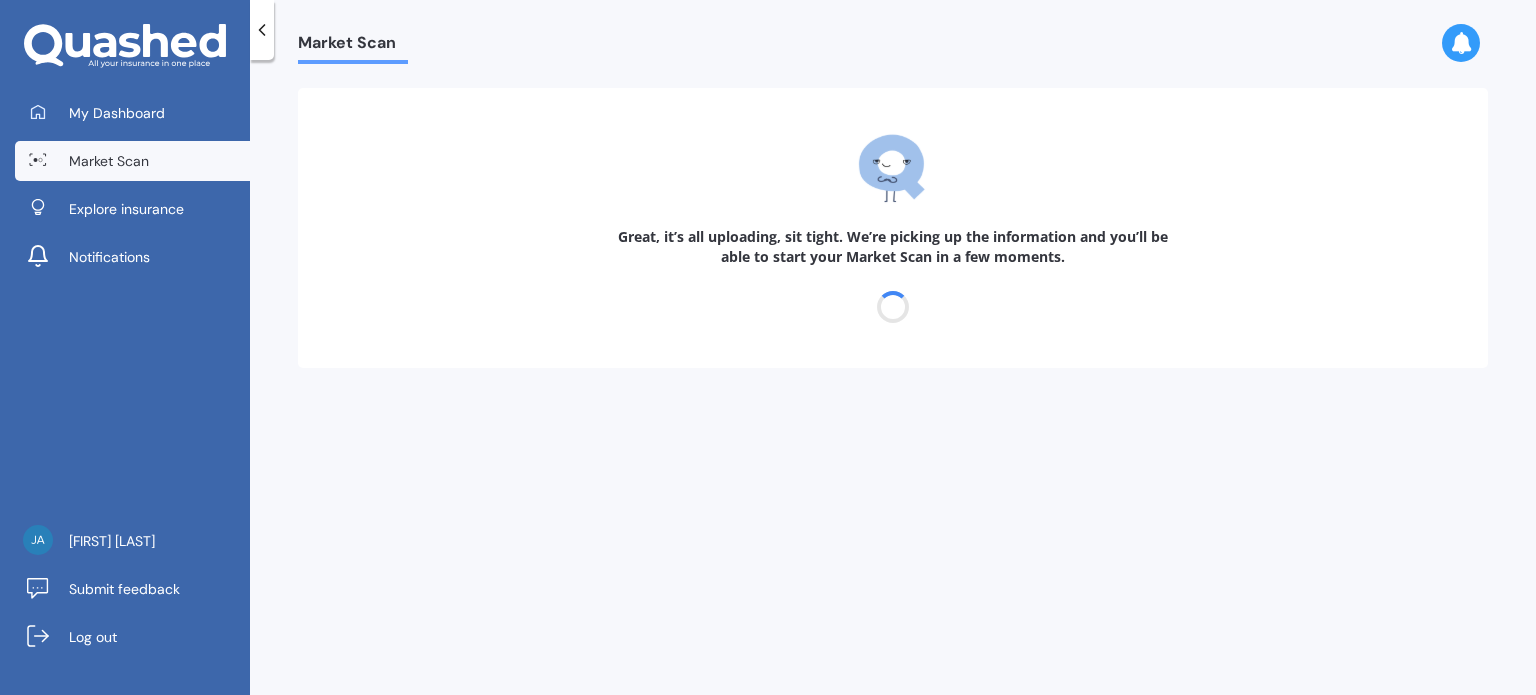 scroll, scrollTop: 0, scrollLeft: 0, axis: both 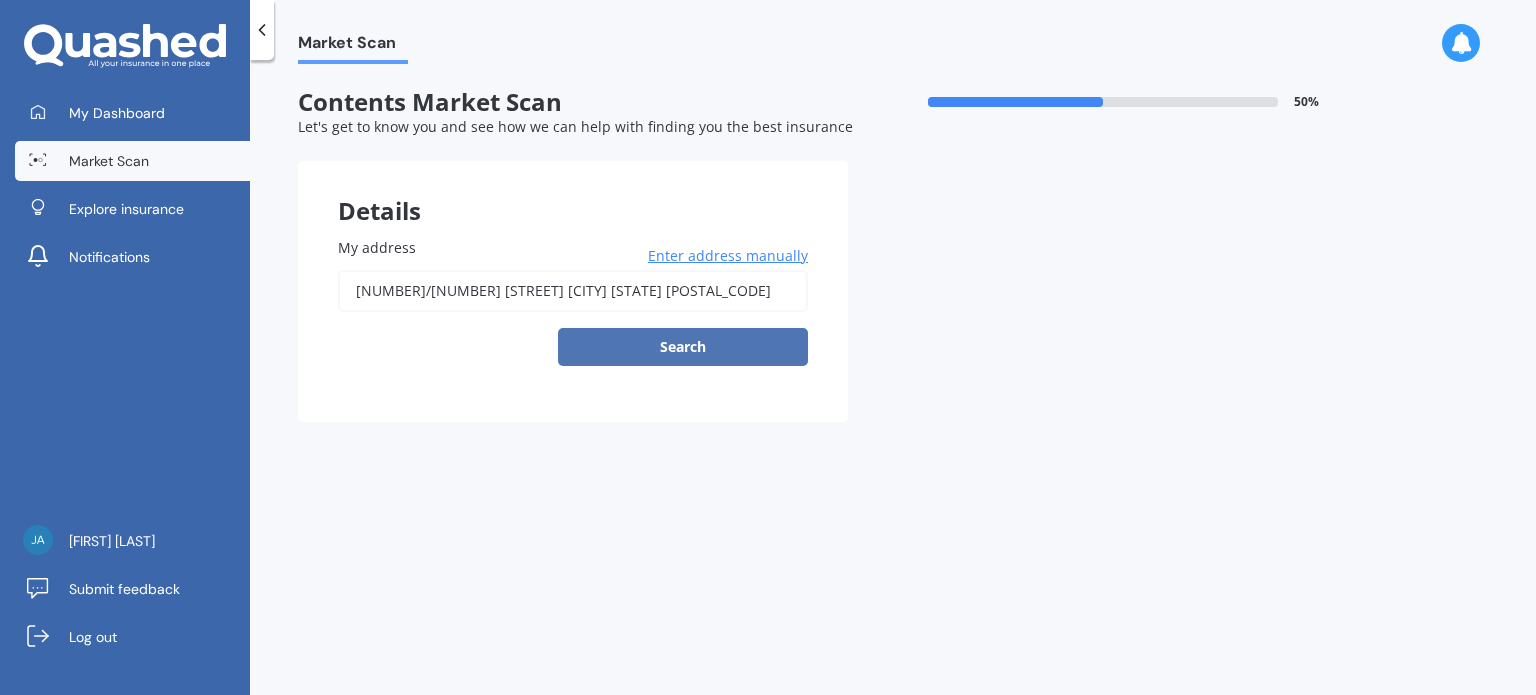 click on "Search" at bounding box center [683, 347] 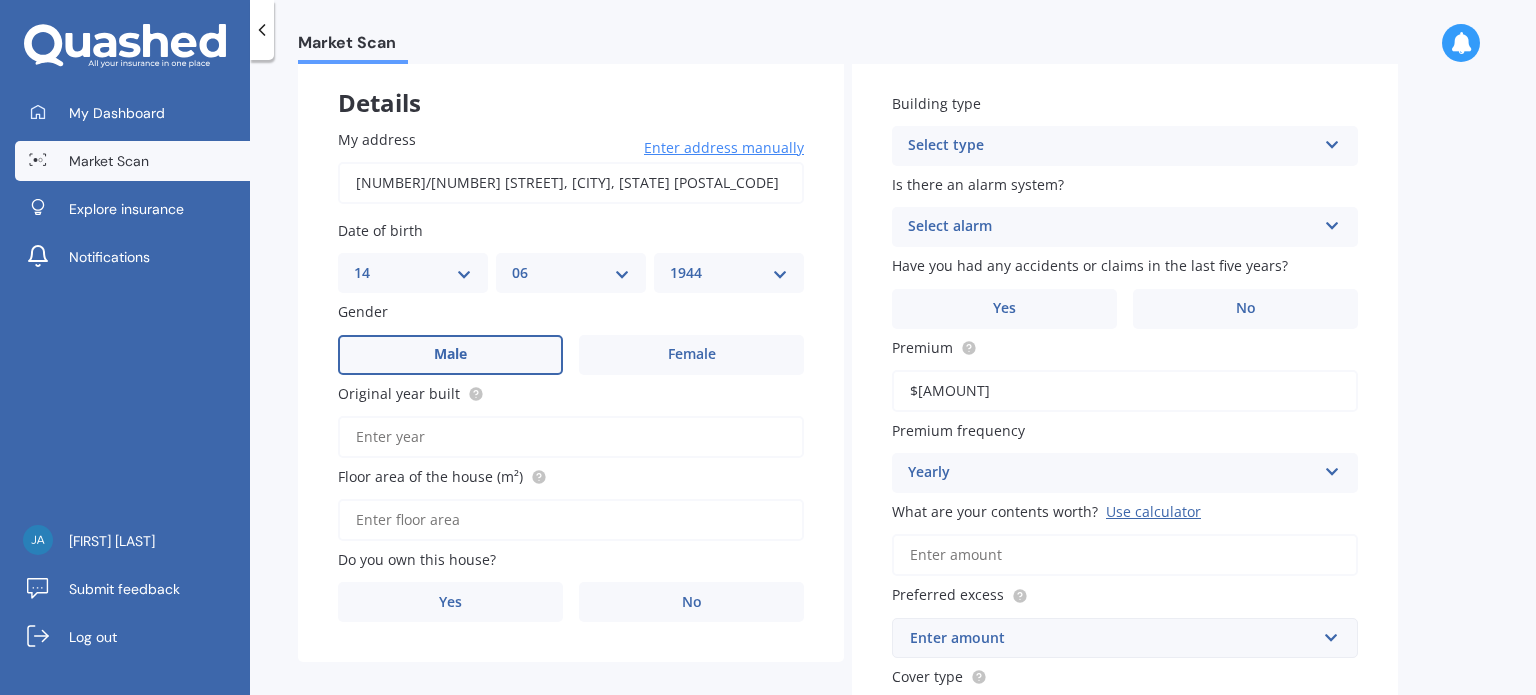 scroll, scrollTop: 200, scrollLeft: 0, axis: vertical 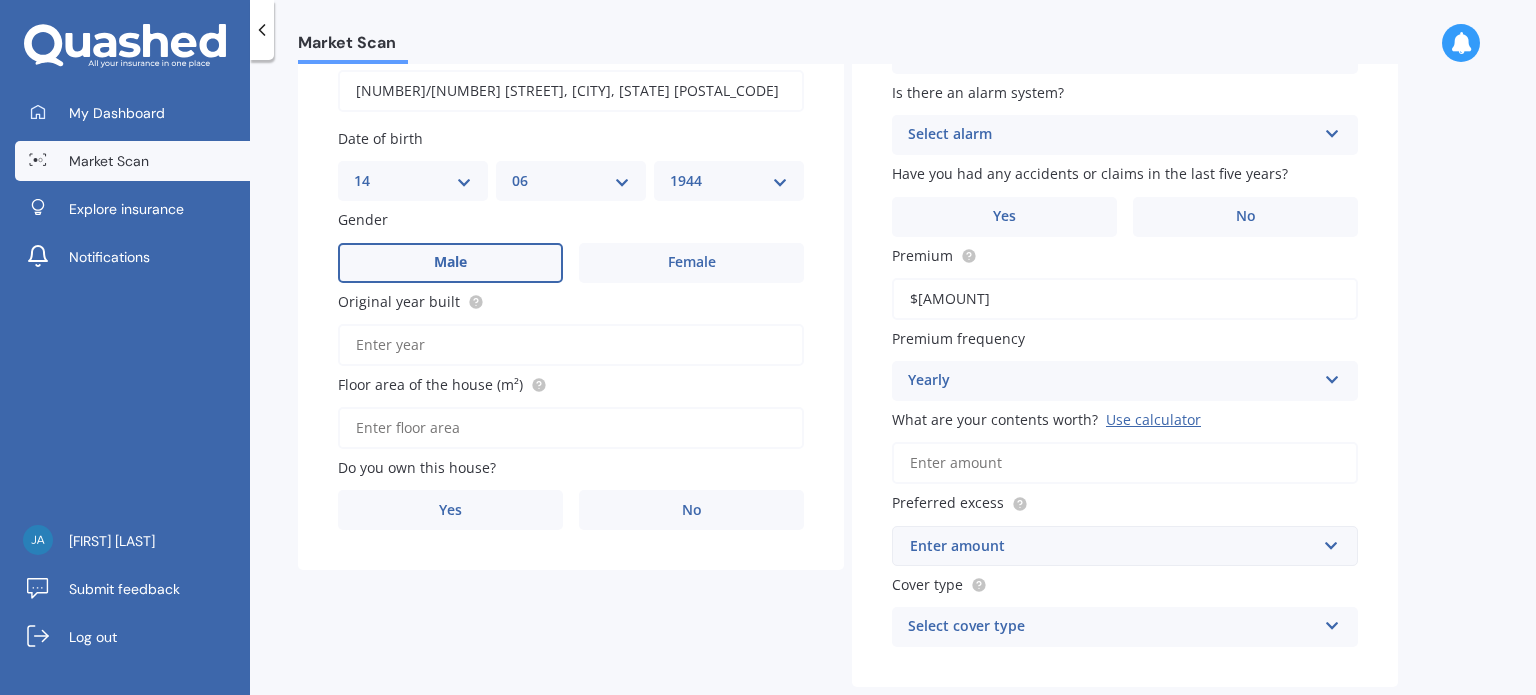 click on "Original year built" at bounding box center [571, 345] 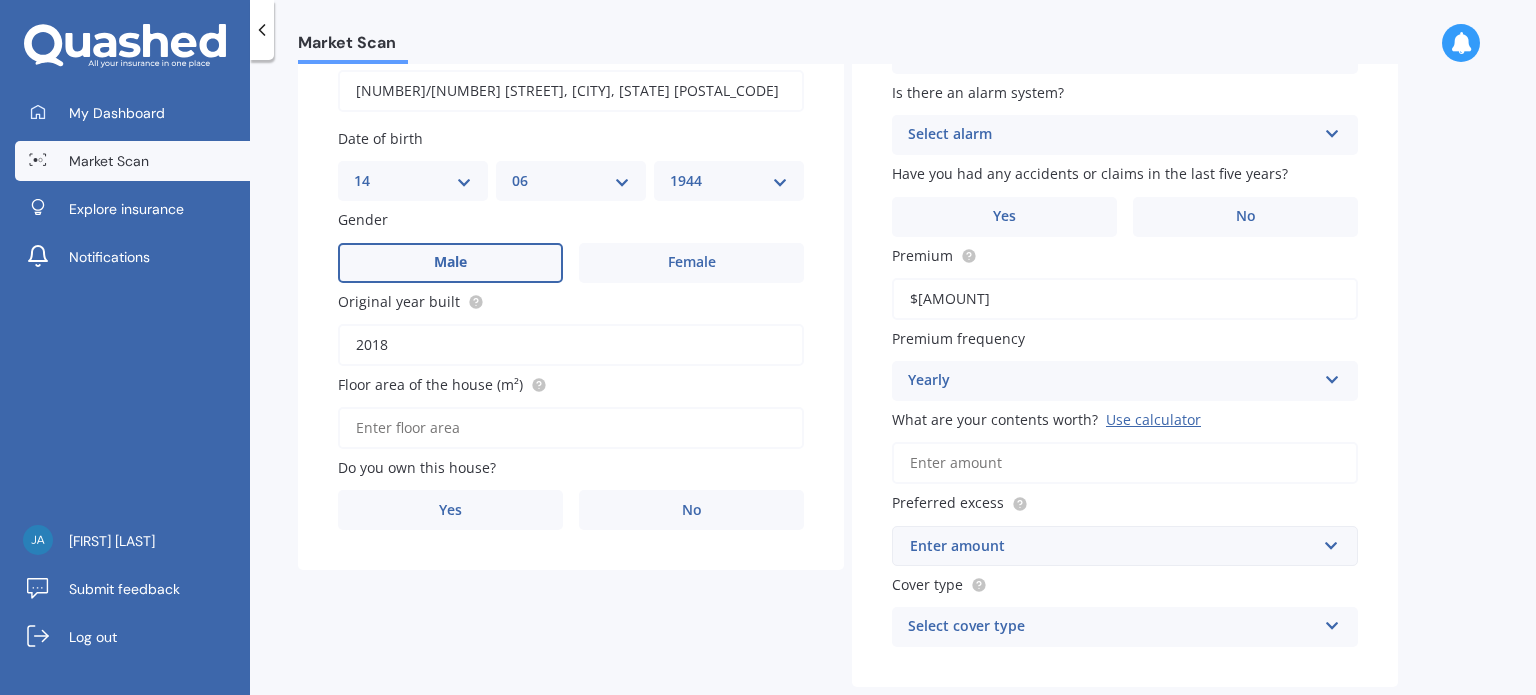 type on "2018" 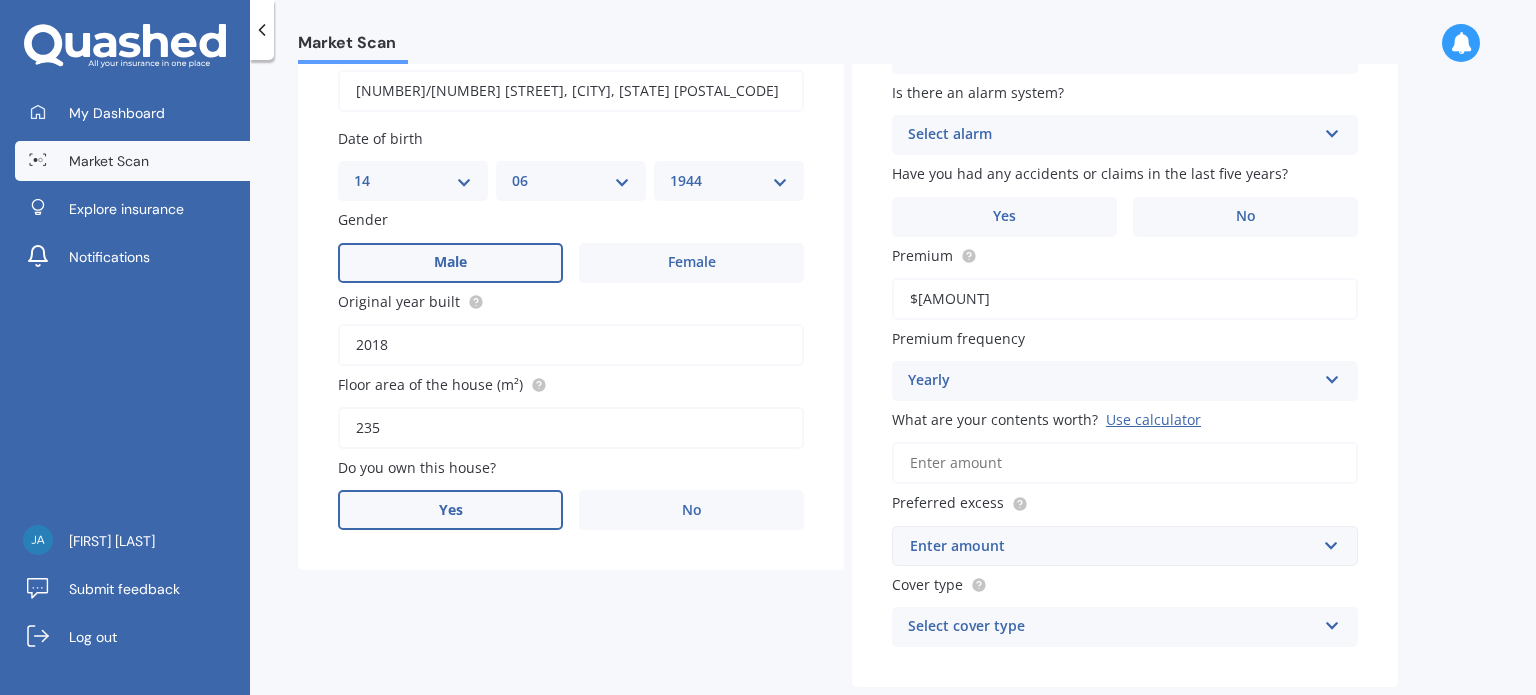 click on "Yes" at bounding box center [450, 263] 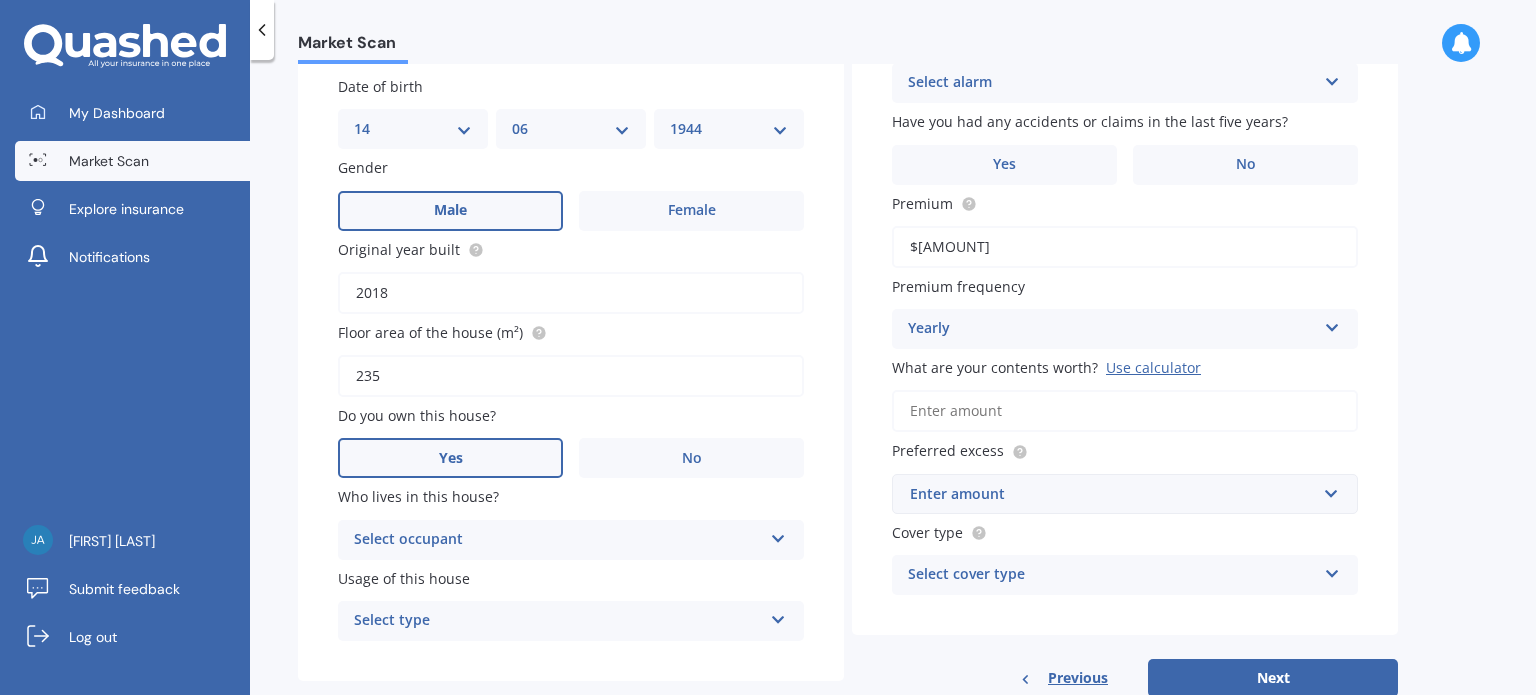 scroll, scrollTop: 305, scrollLeft: 0, axis: vertical 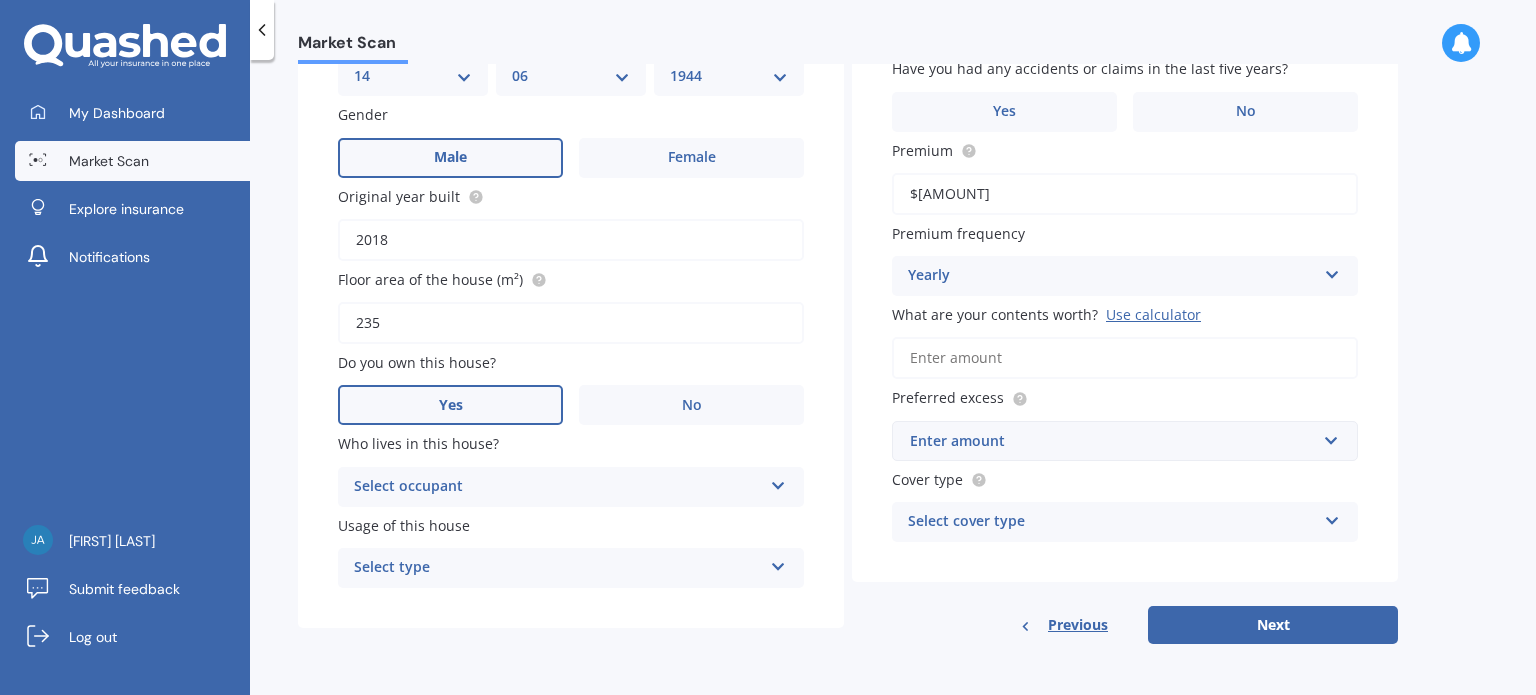 click at bounding box center (778, 482) 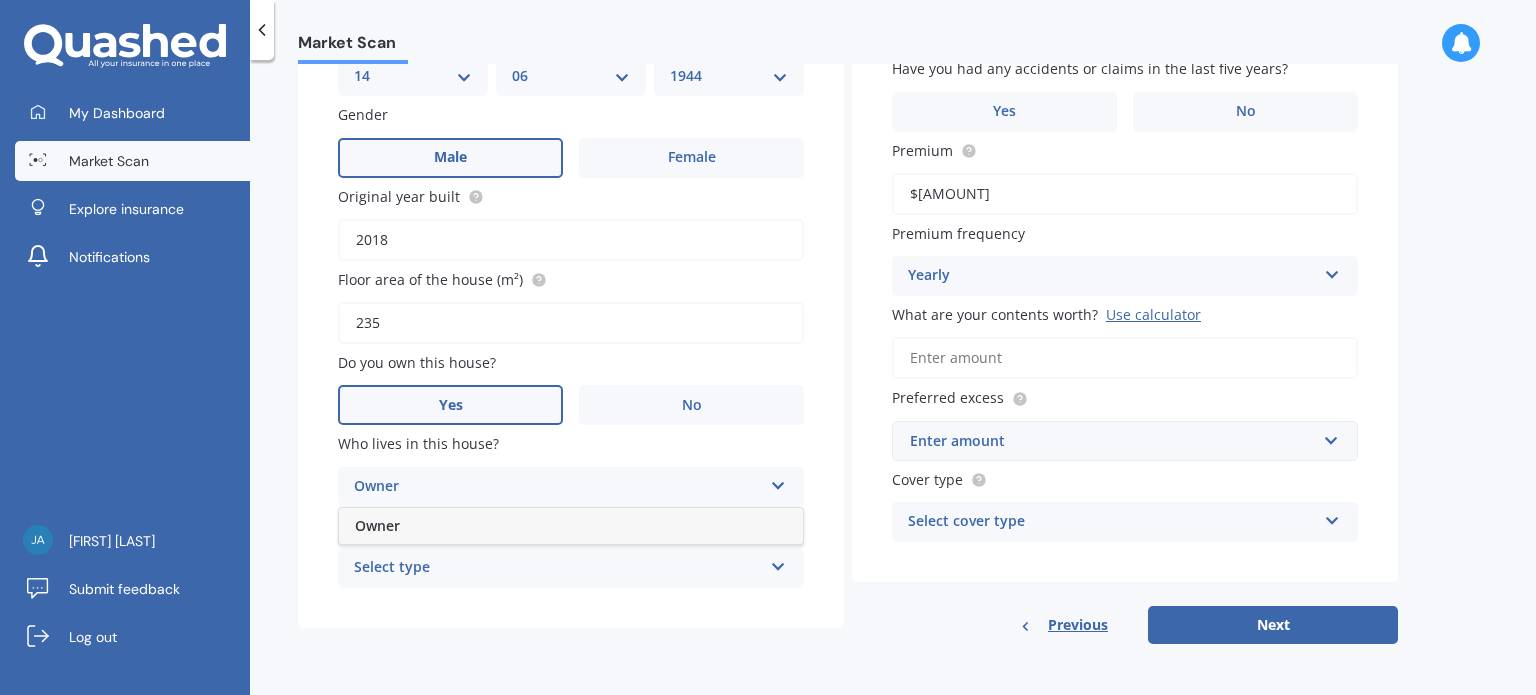 click on "Owner" at bounding box center [571, 526] 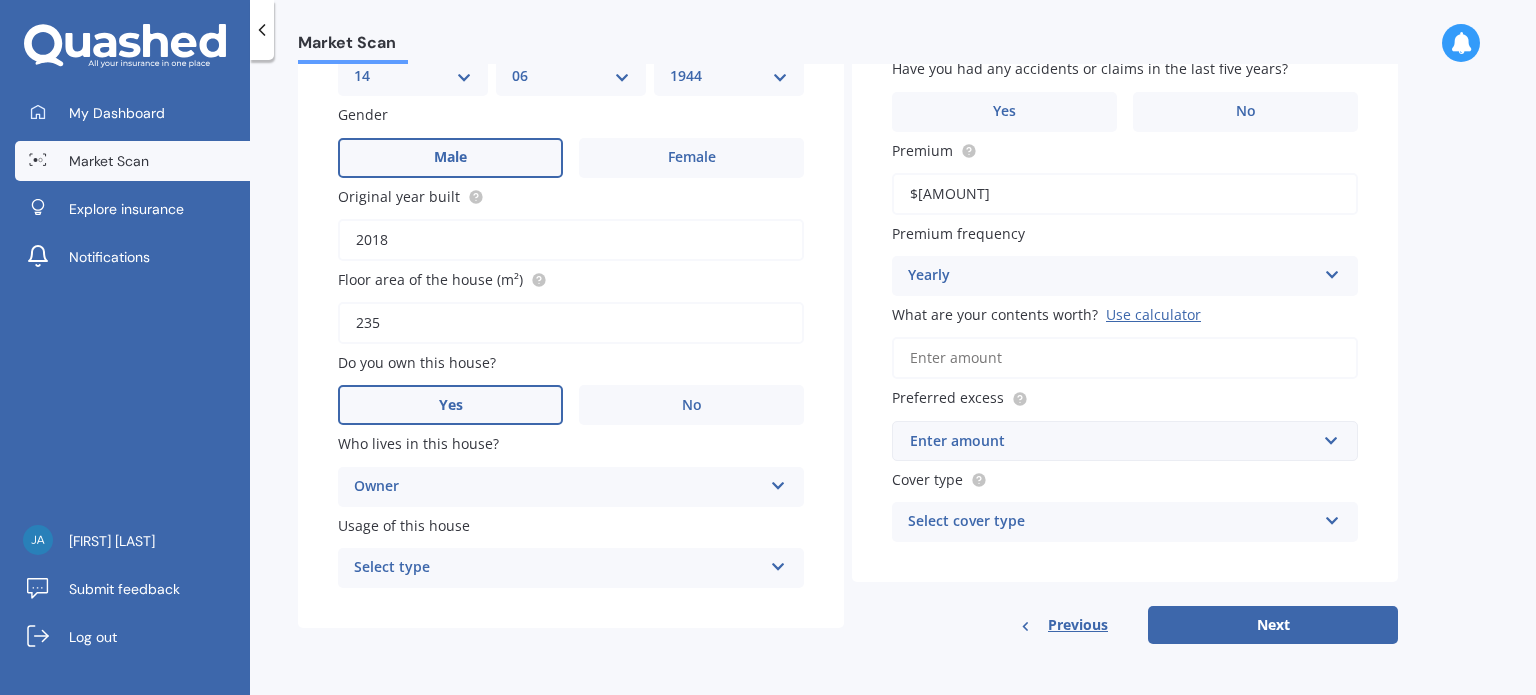 click at bounding box center [778, 482] 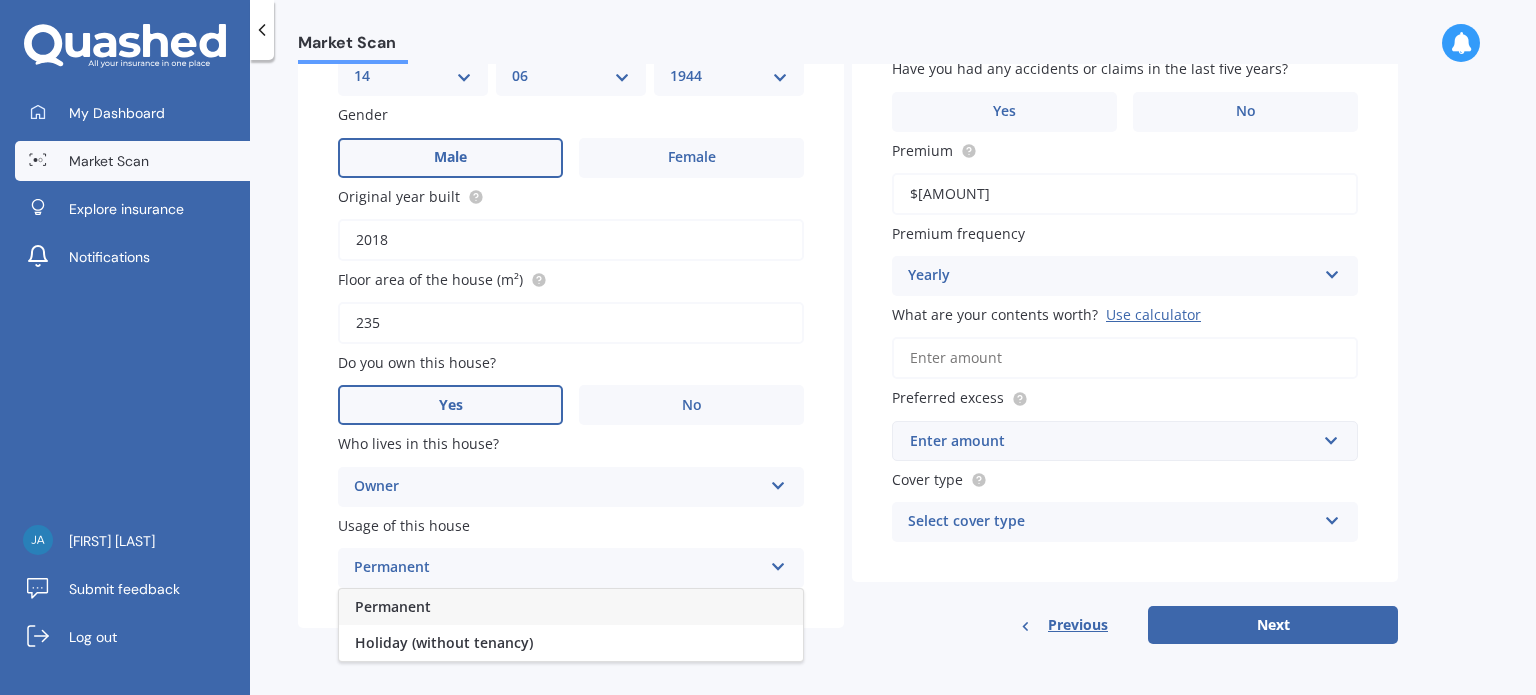 click on "Permanent" at bounding box center (571, 607) 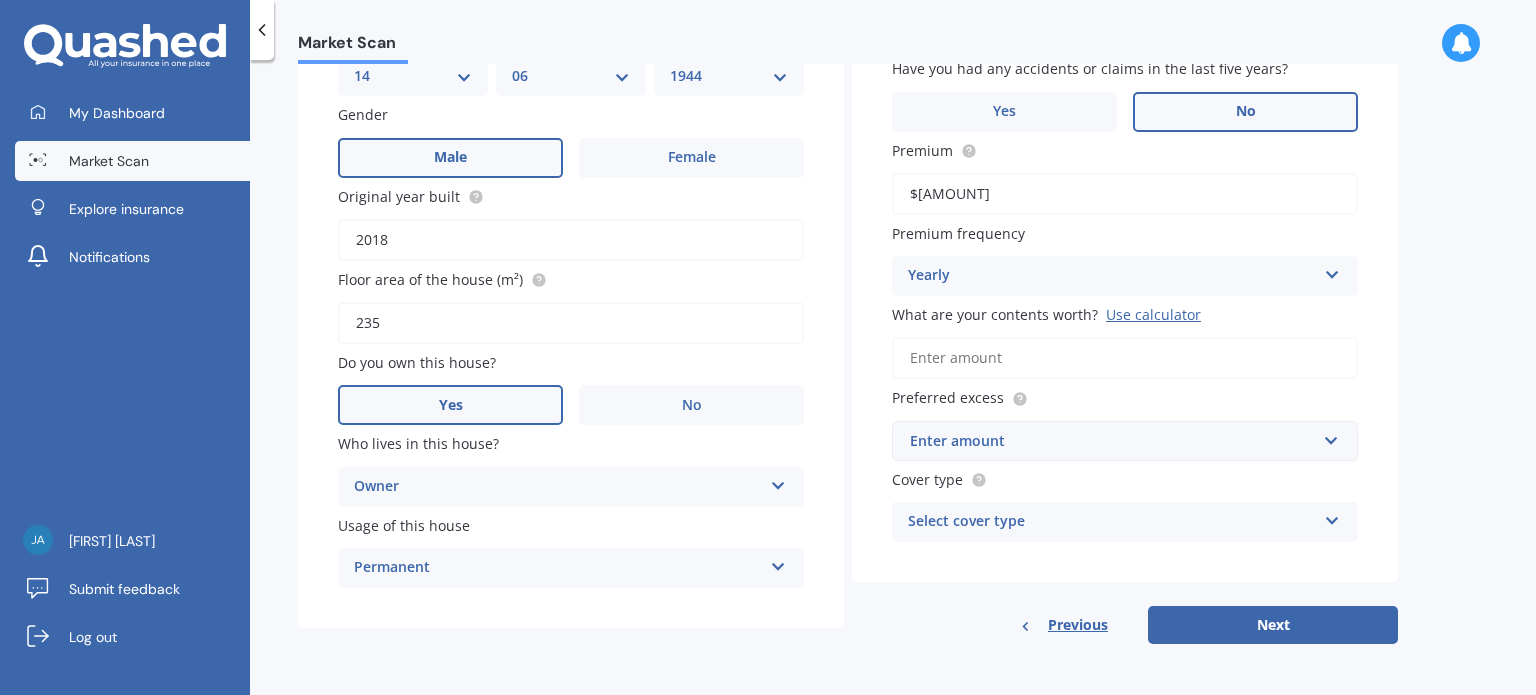 click on "No" at bounding box center (450, 157) 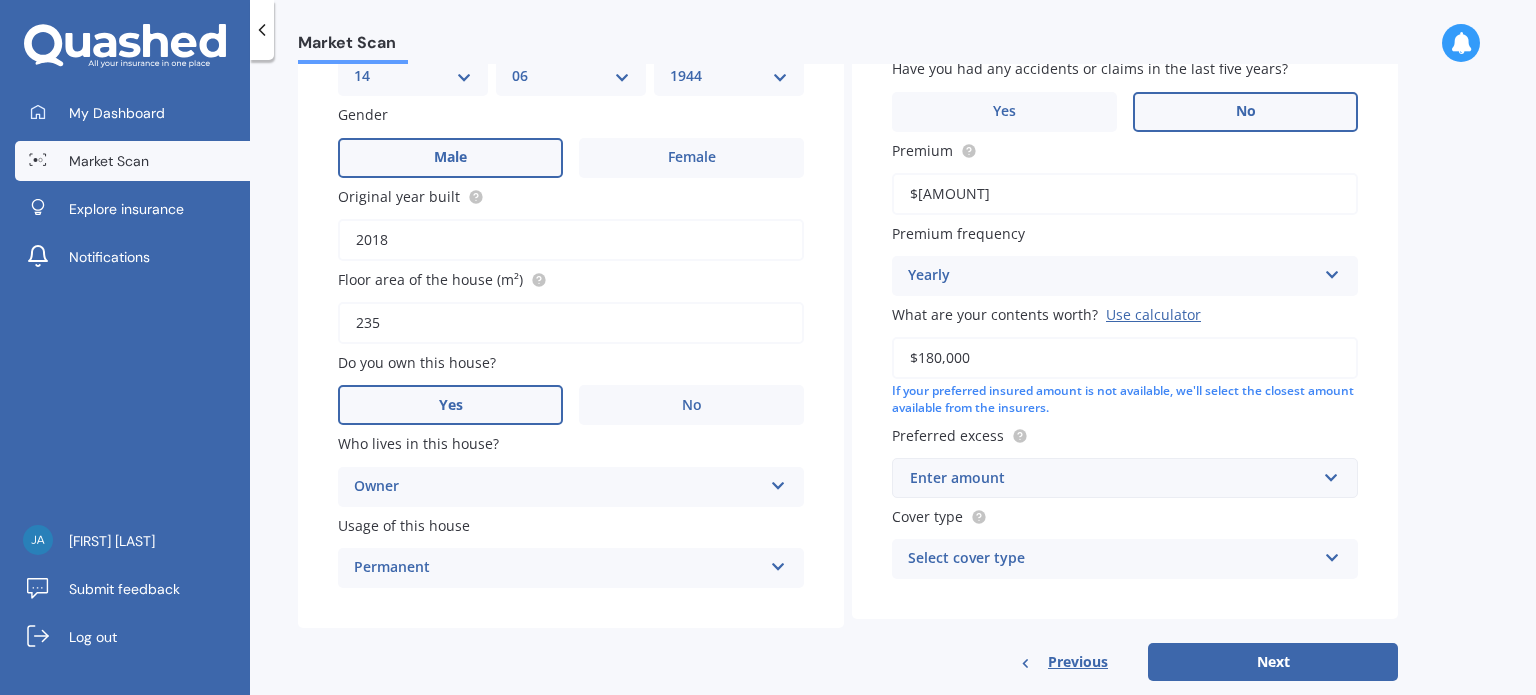 type on "$180,000" 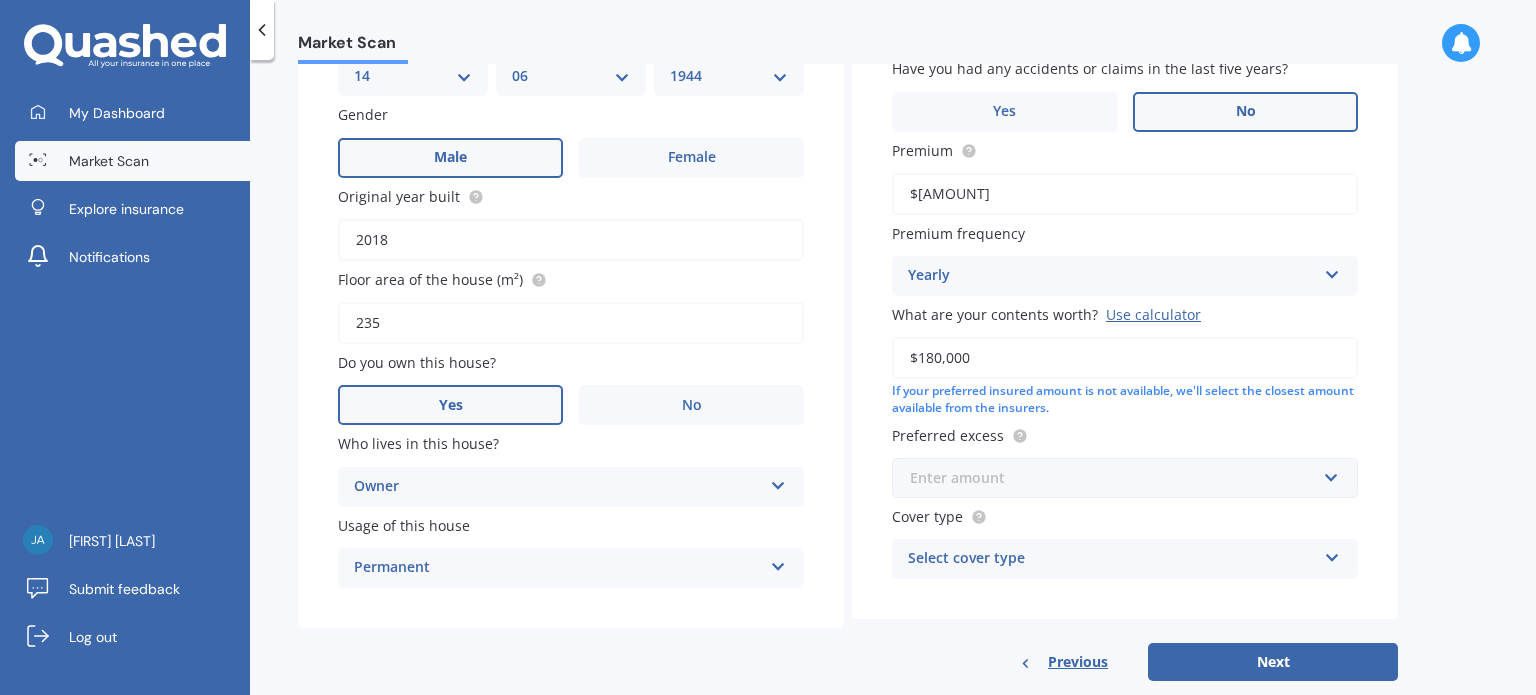 click at bounding box center (1118, 478) 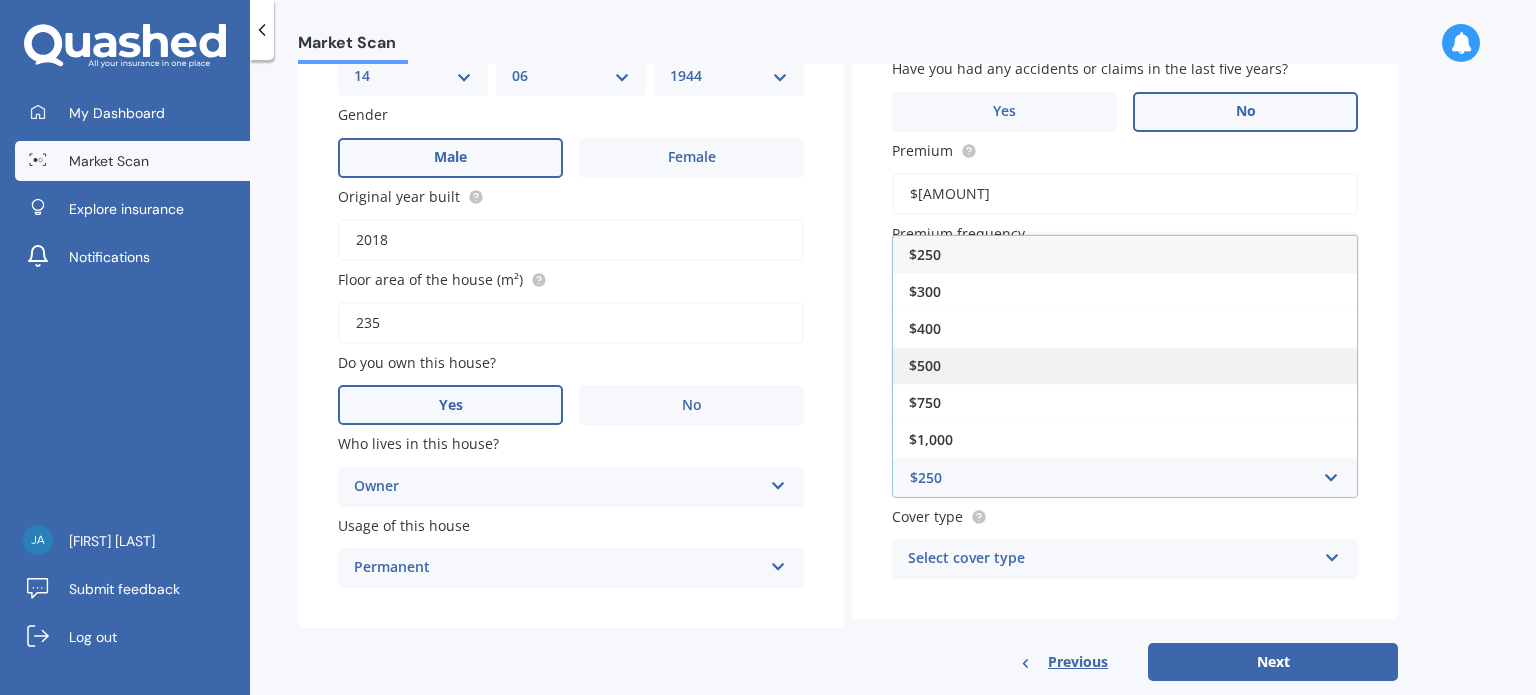 click on "$500" at bounding box center (1125, 365) 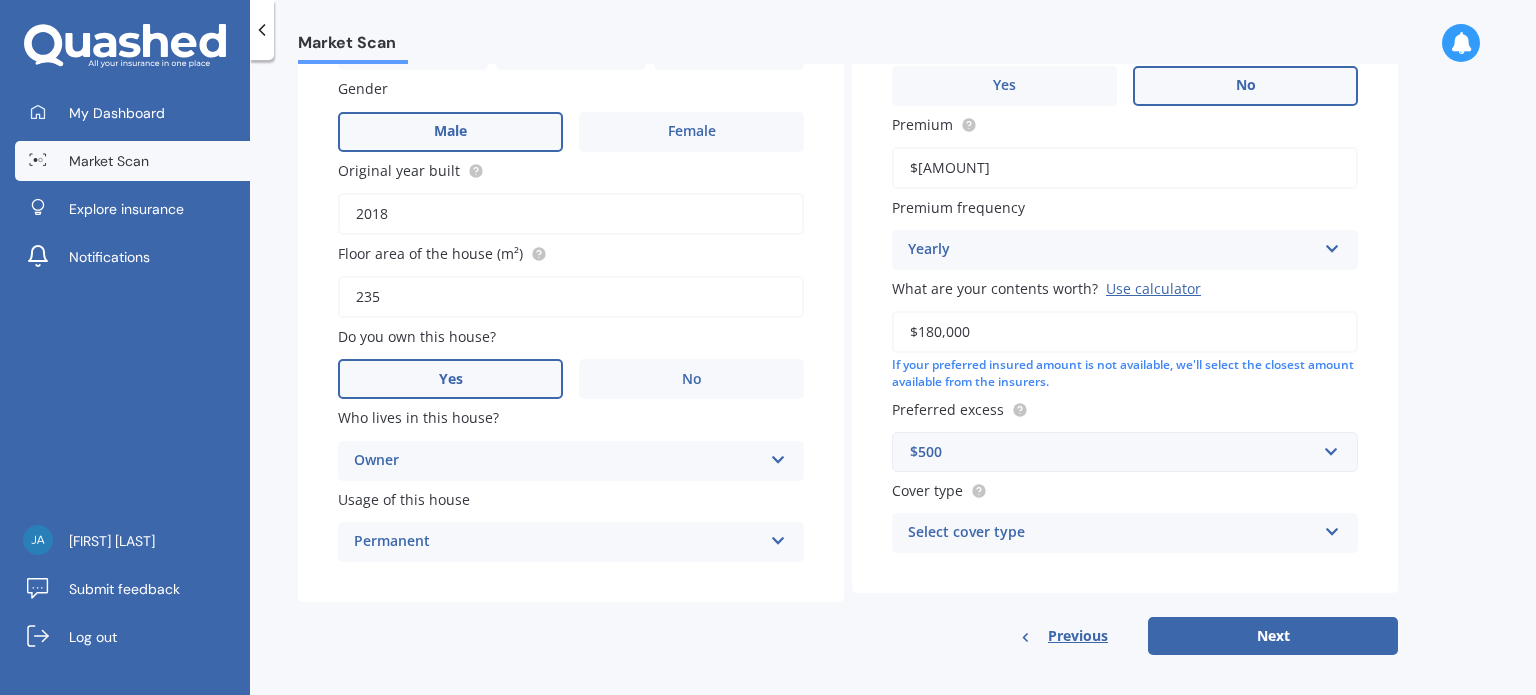 scroll, scrollTop: 343, scrollLeft: 0, axis: vertical 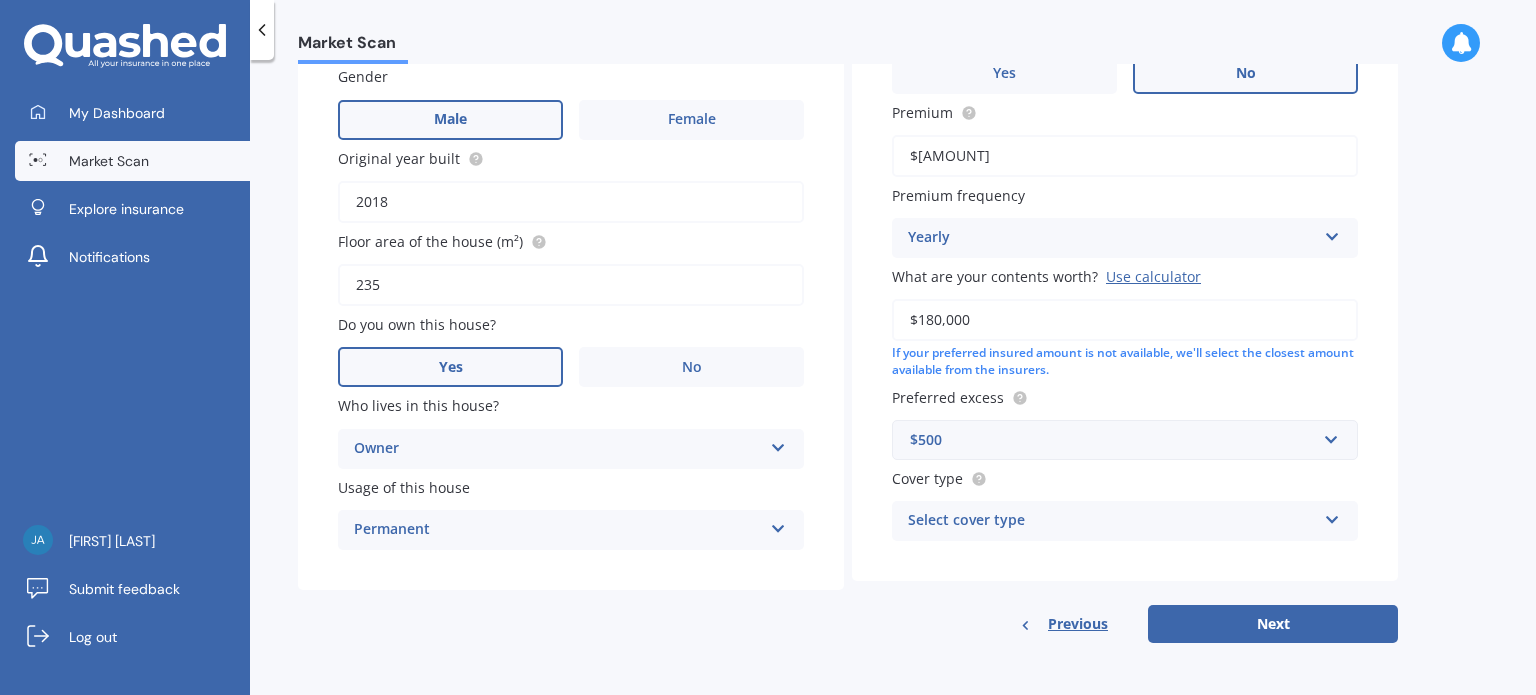 click at bounding box center [778, 444] 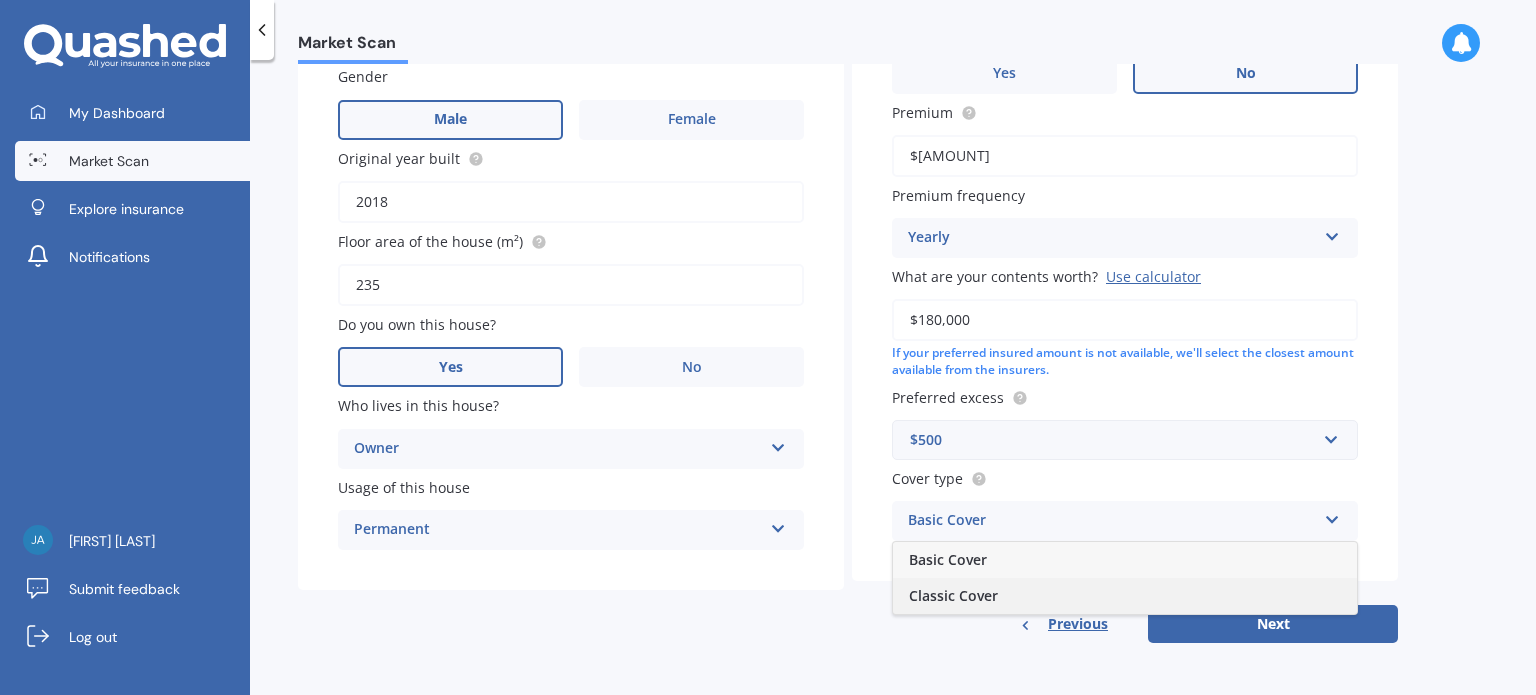click on "Classic Cover" at bounding box center (1125, 596) 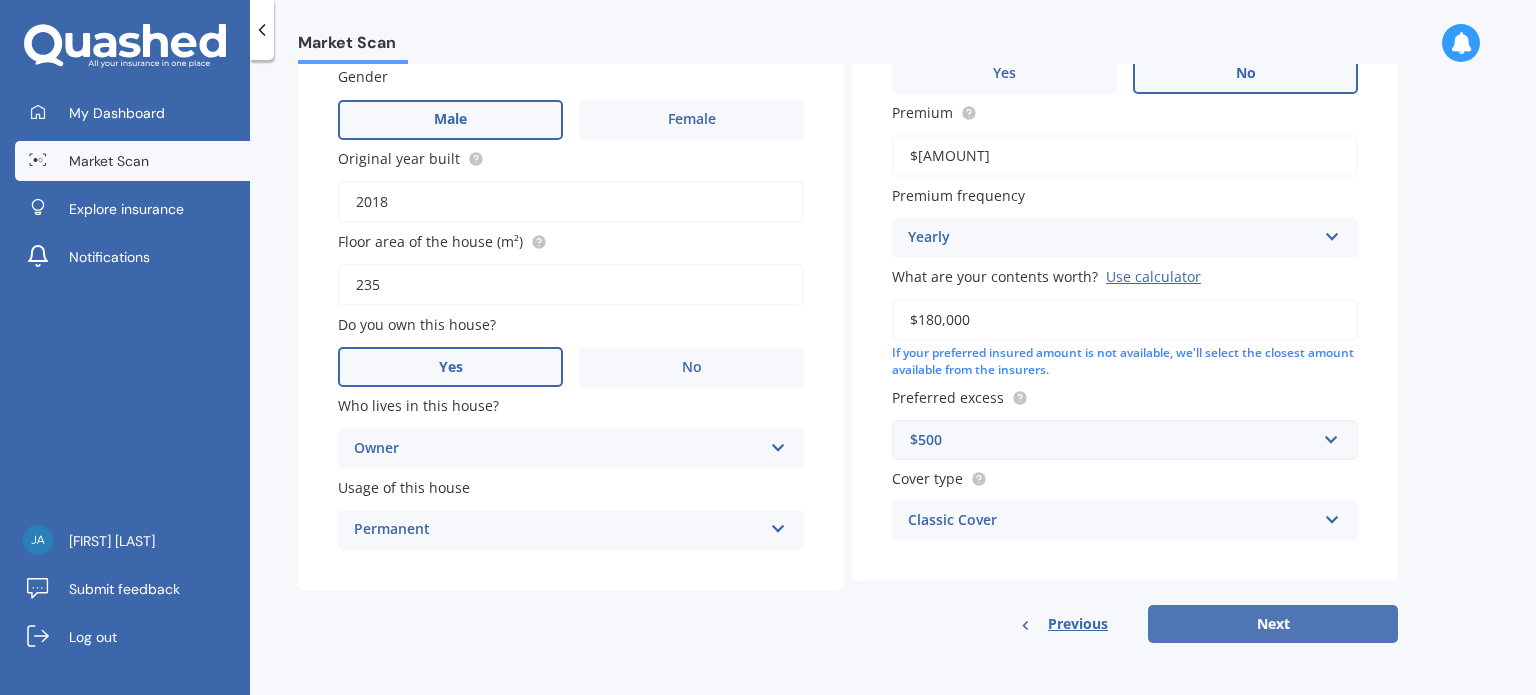 click on "Next" at bounding box center (1273, 624) 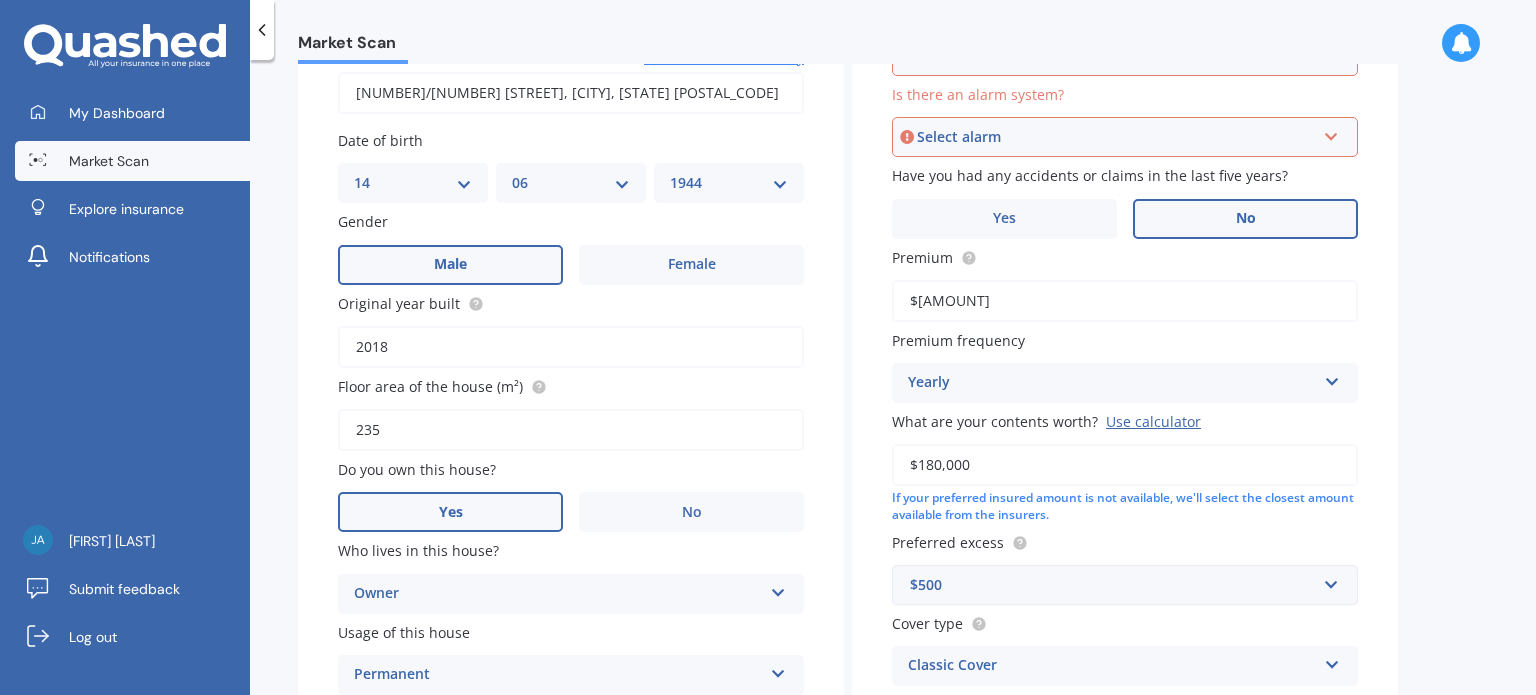 scroll, scrollTop: 136, scrollLeft: 0, axis: vertical 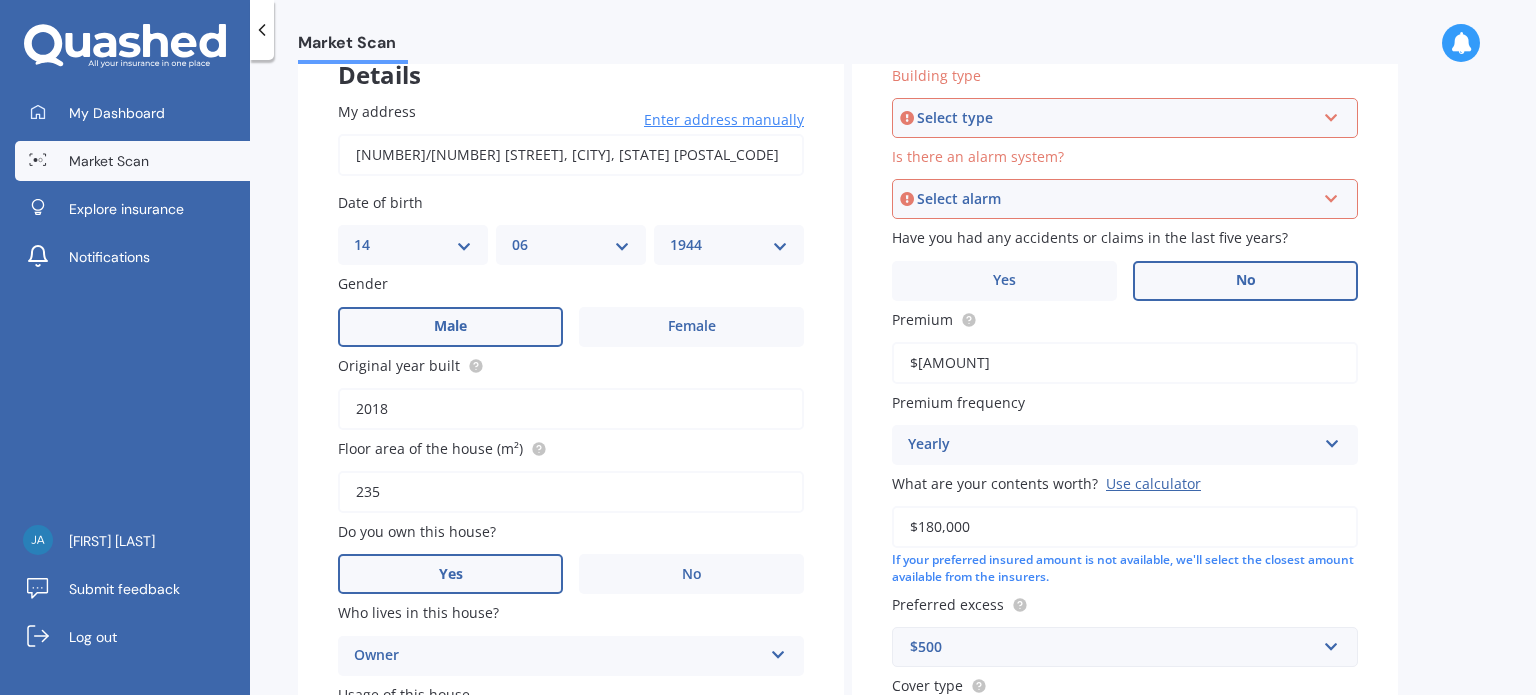 click at bounding box center (1331, 114) 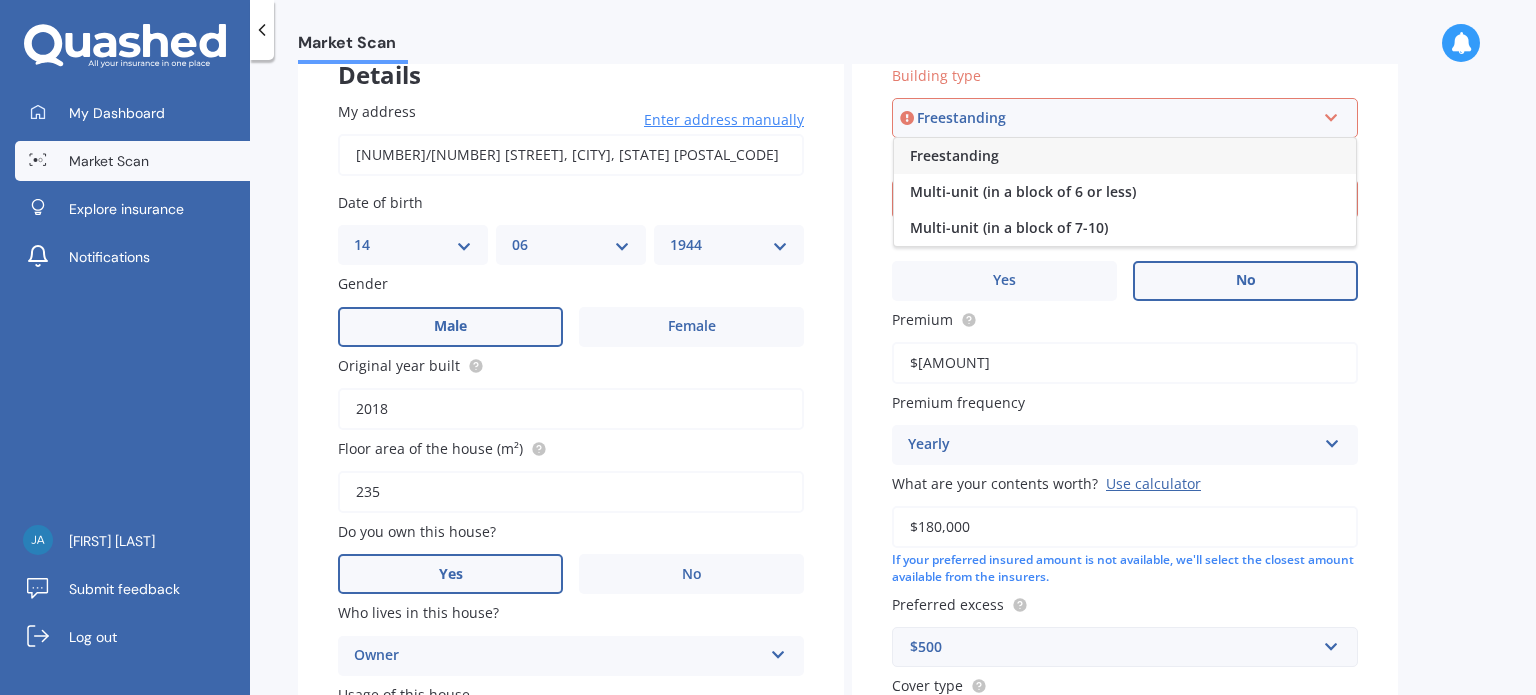 click on "Freestanding" at bounding box center [954, 155] 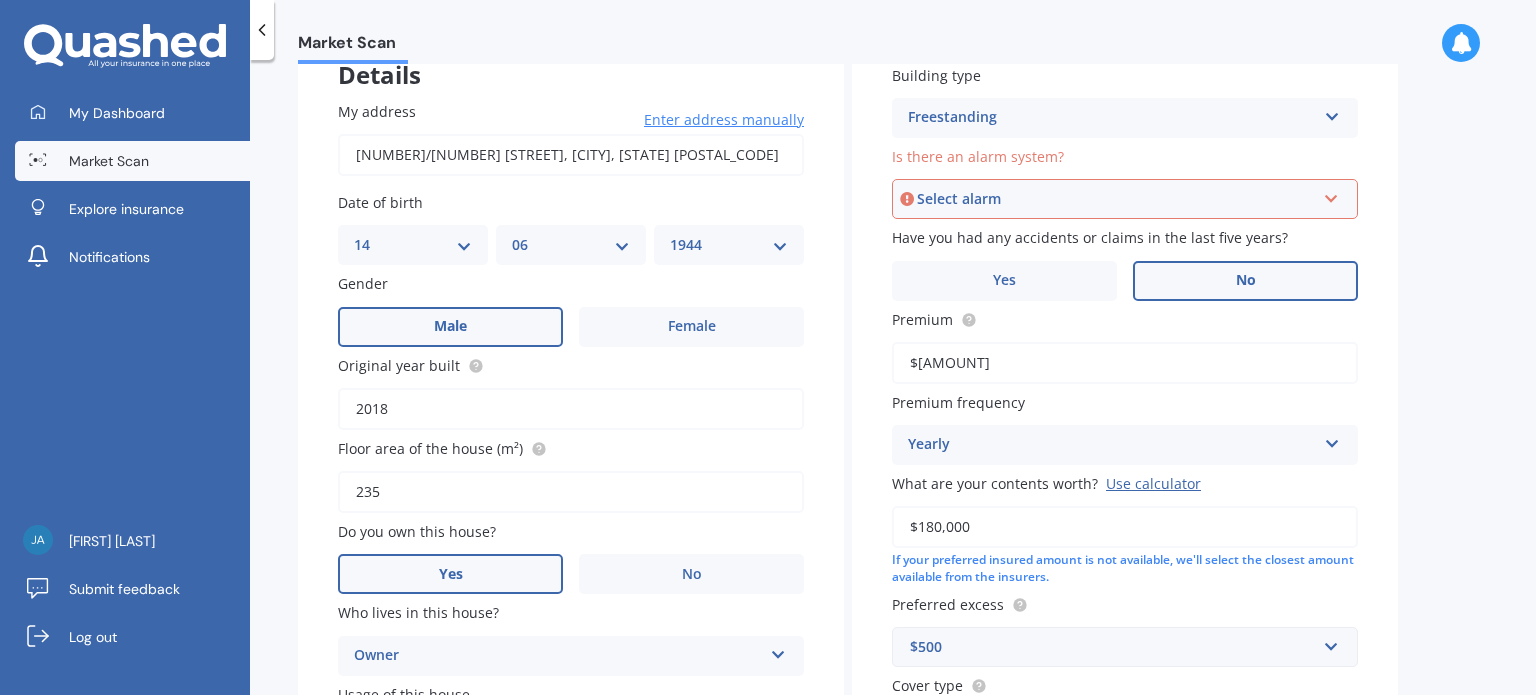 click at bounding box center [1331, 195] 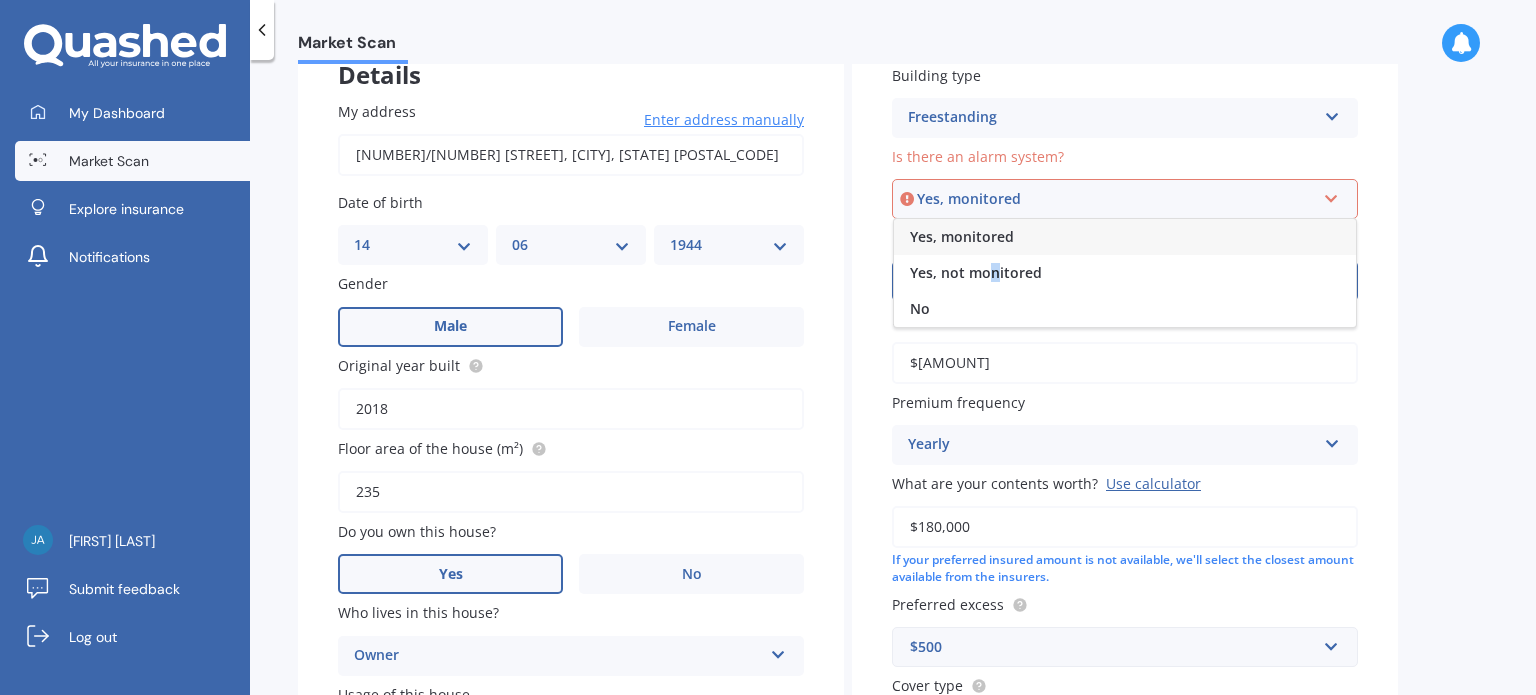 click on "Yes, not monitored" at bounding box center [962, 236] 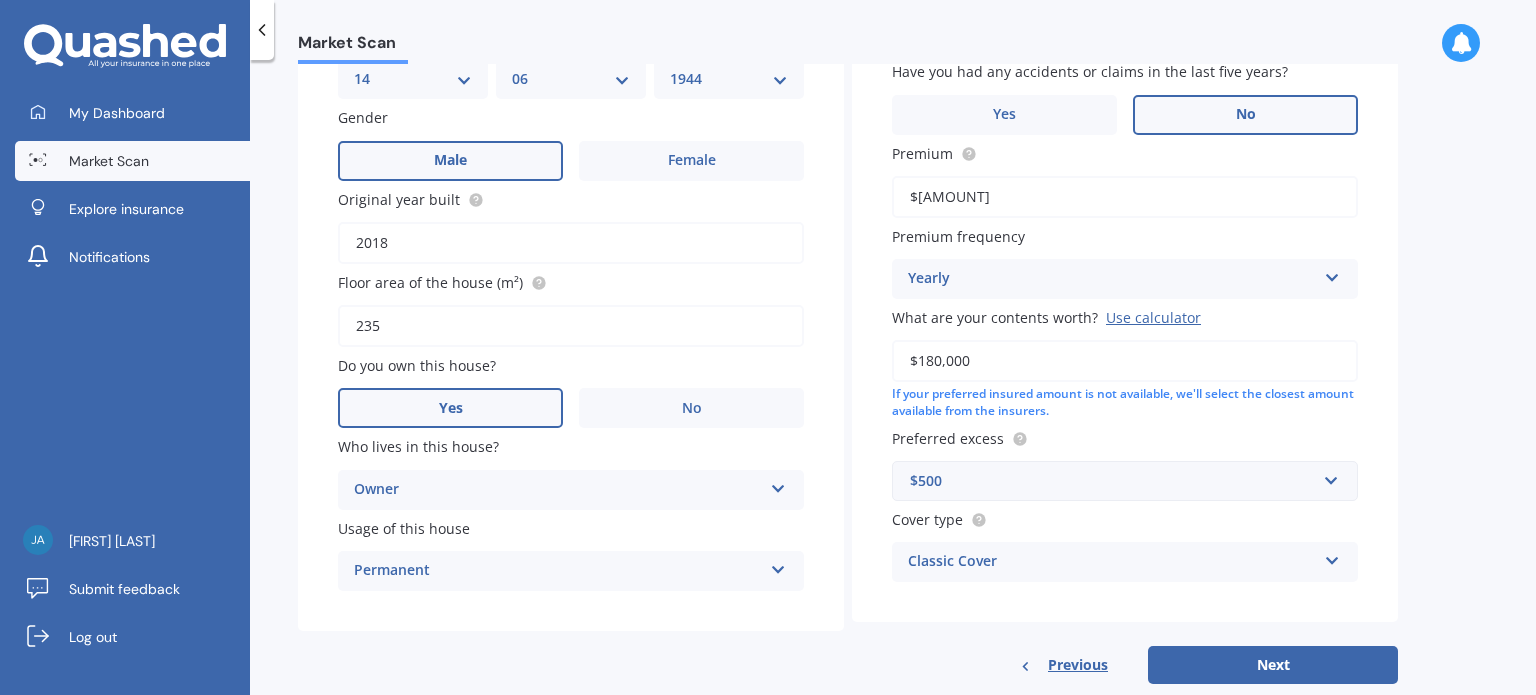 scroll, scrollTop: 343, scrollLeft: 0, axis: vertical 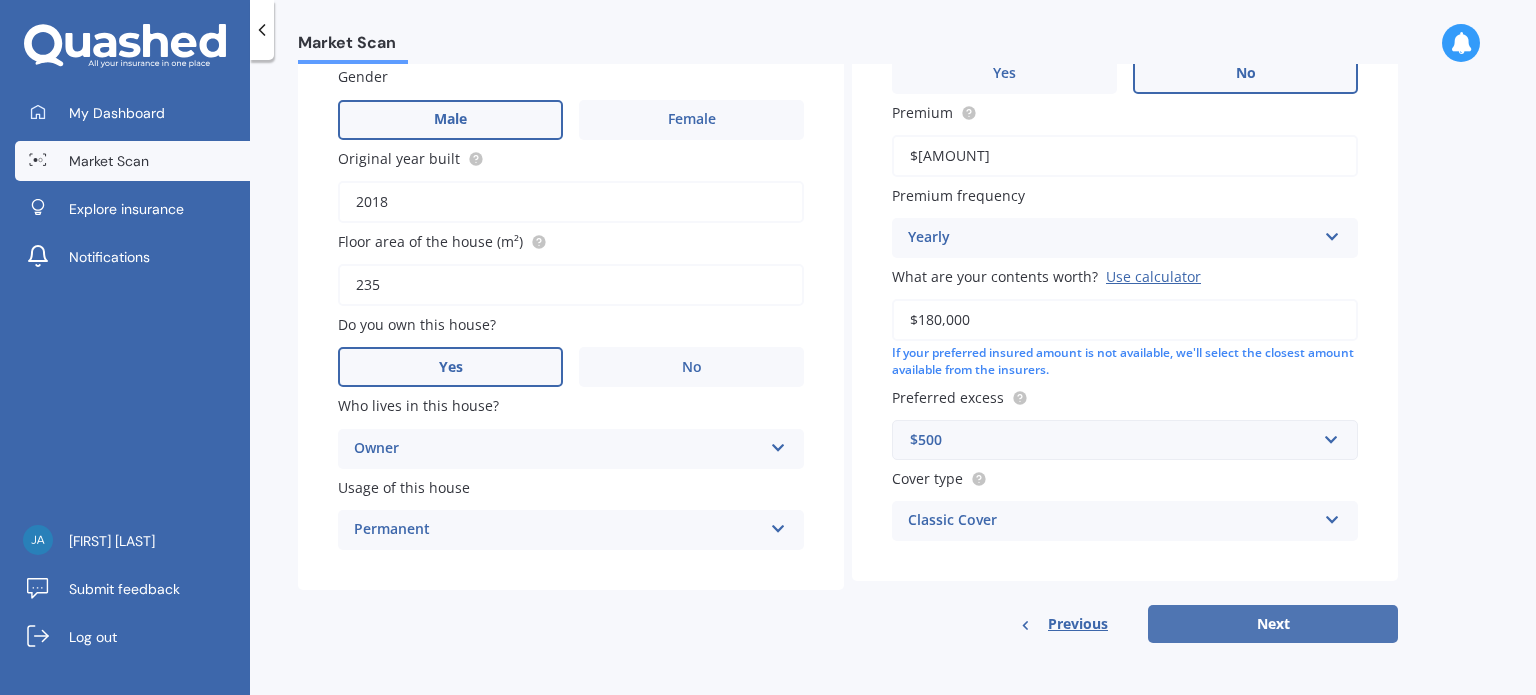 click on "Next" at bounding box center [1273, 624] 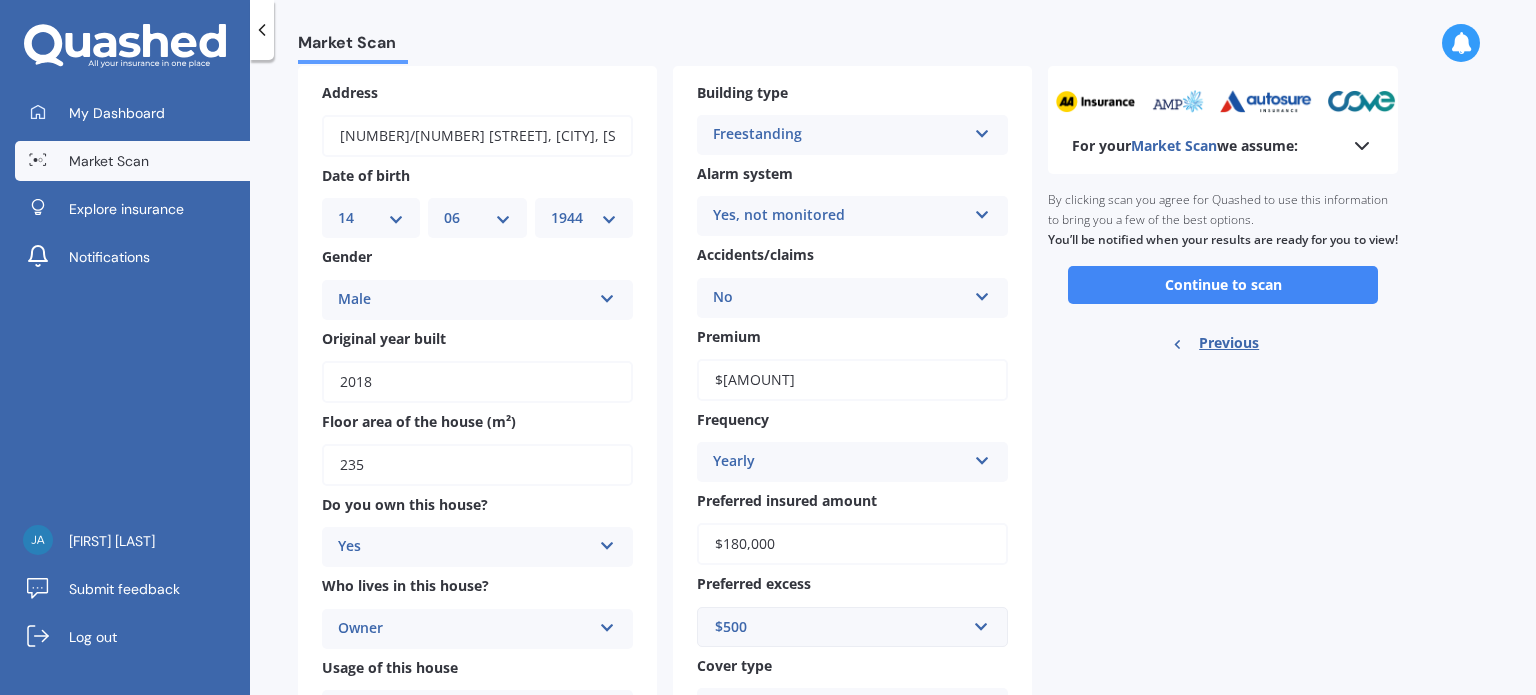 scroll, scrollTop: 0, scrollLeft: 0, axis: both 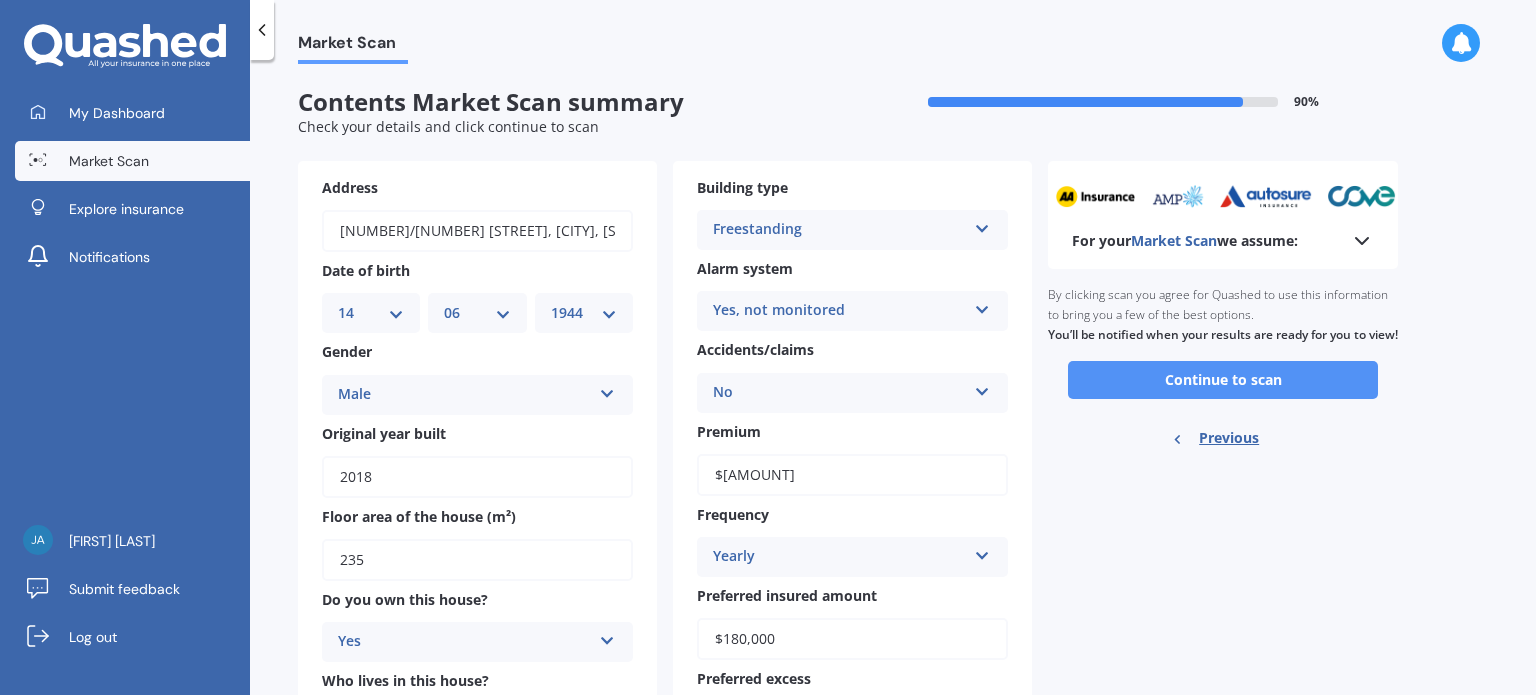 click on "Continue to scan" at bounding box center [1223, 380] 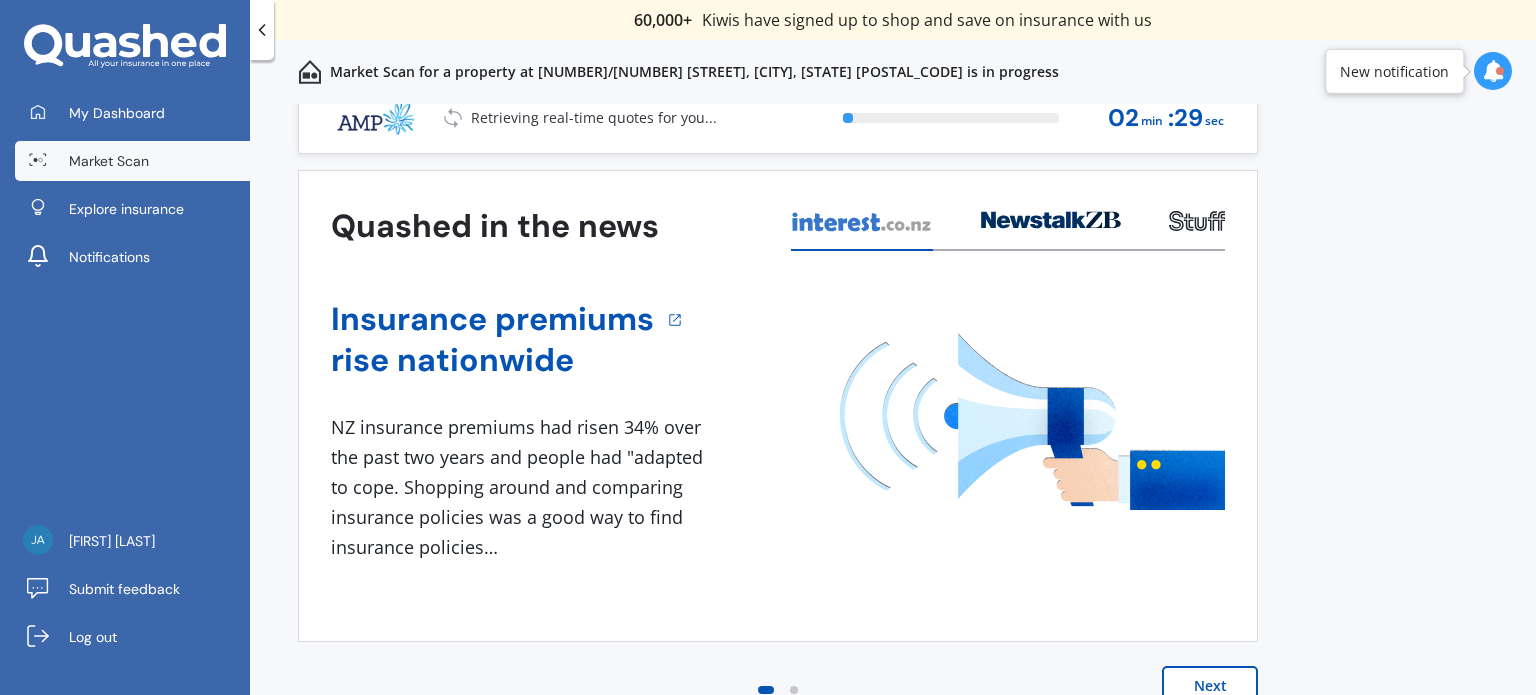 scroll, scrollTop: 28, scrollLeft: 0, axis: vertical 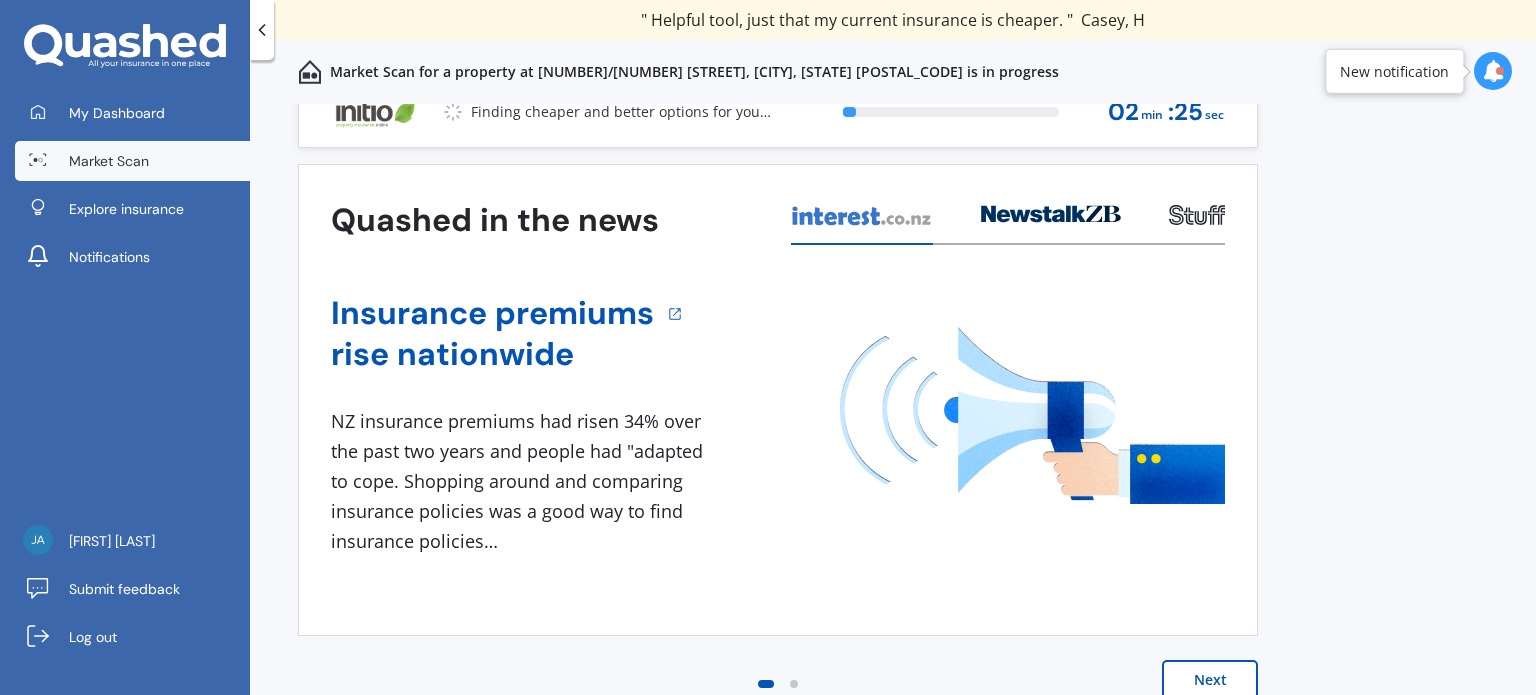 click on "Next" at bounding box center (1210, 680) 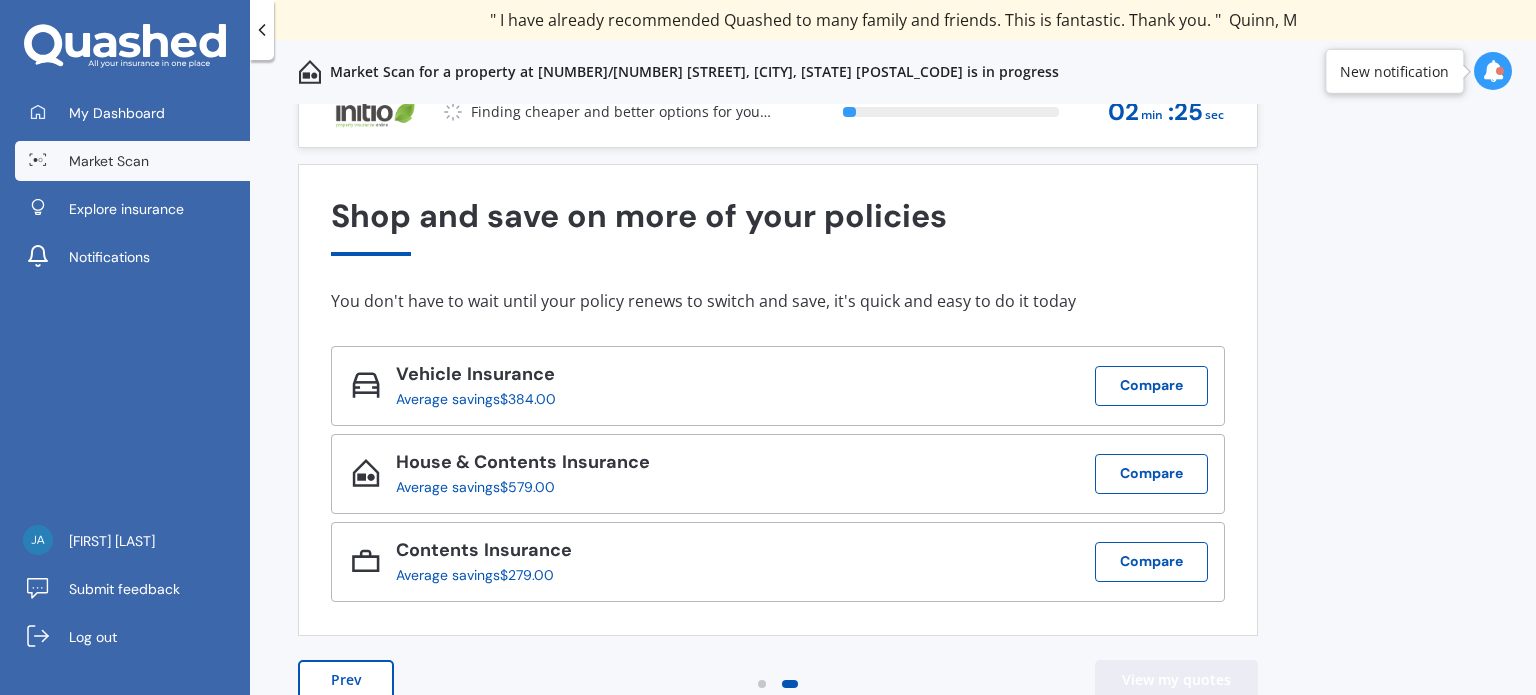 scroll, scrollTop: 0, scrollLeft: 0, axis: both 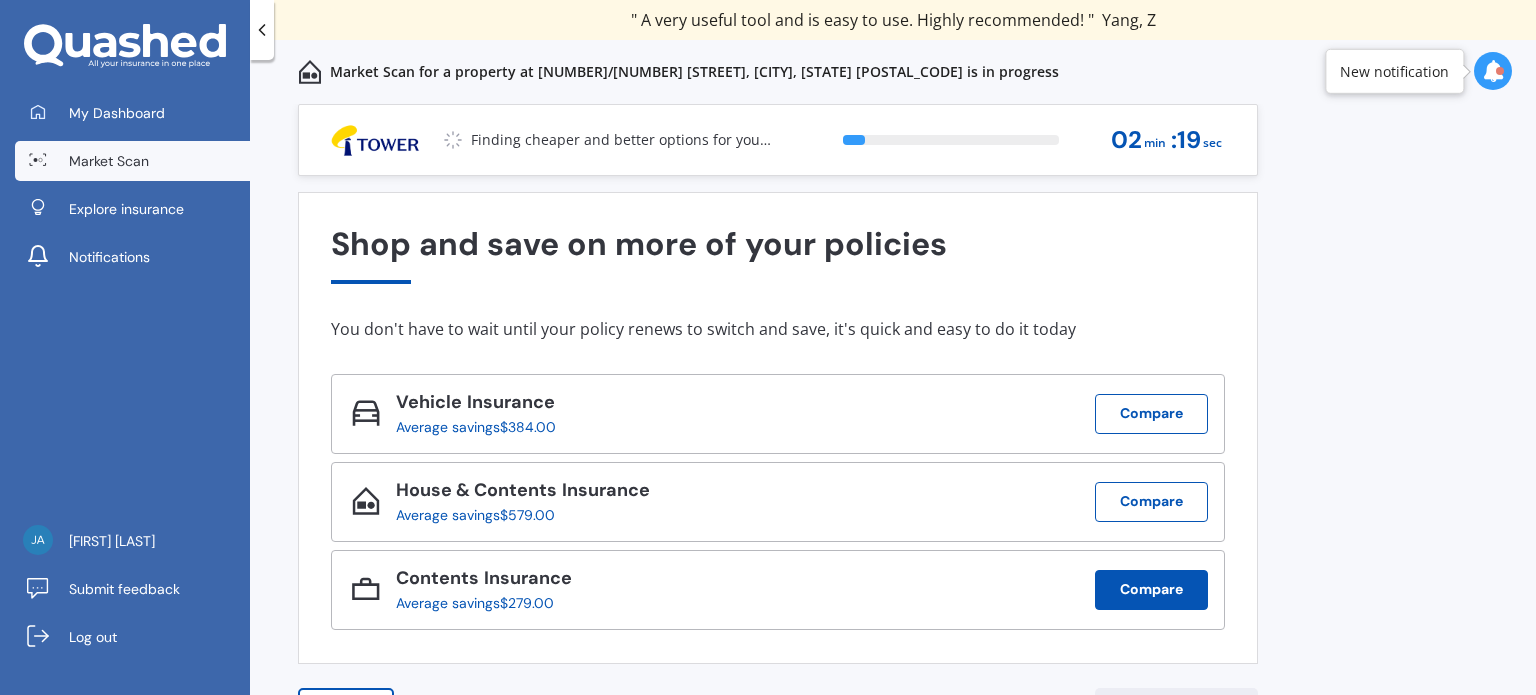 click on "Compare" at bounding box center [1151, 414] 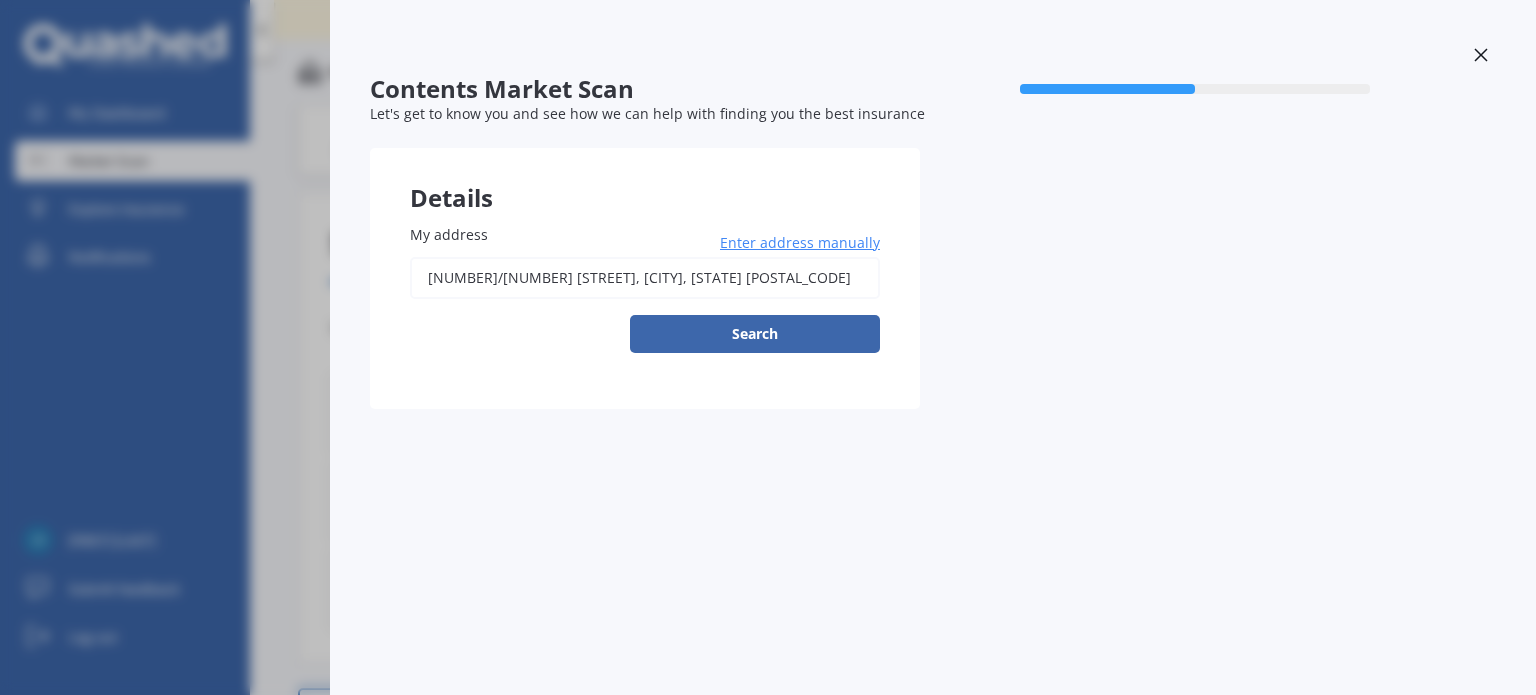 click at bounding box center [1481, 55] 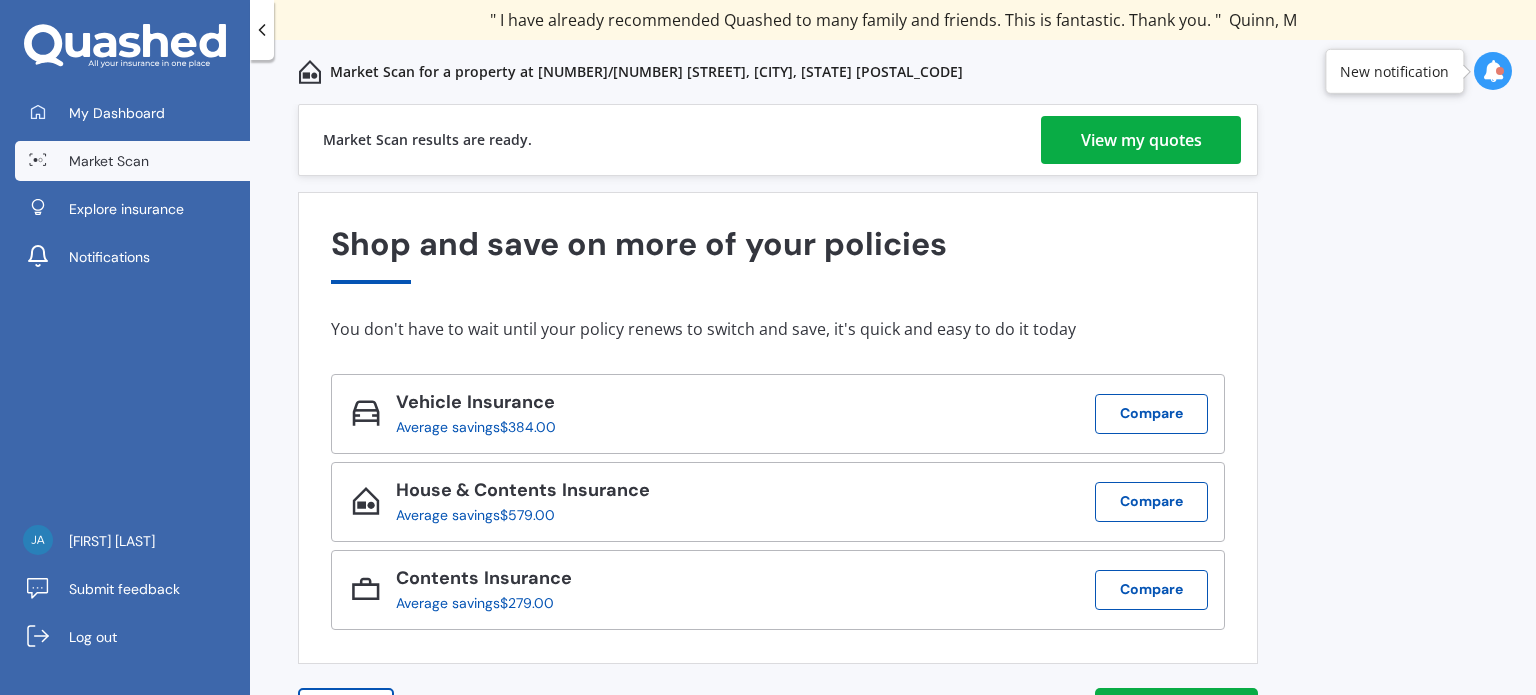 click on "View my quotes" at bounding box center [1141, 140] 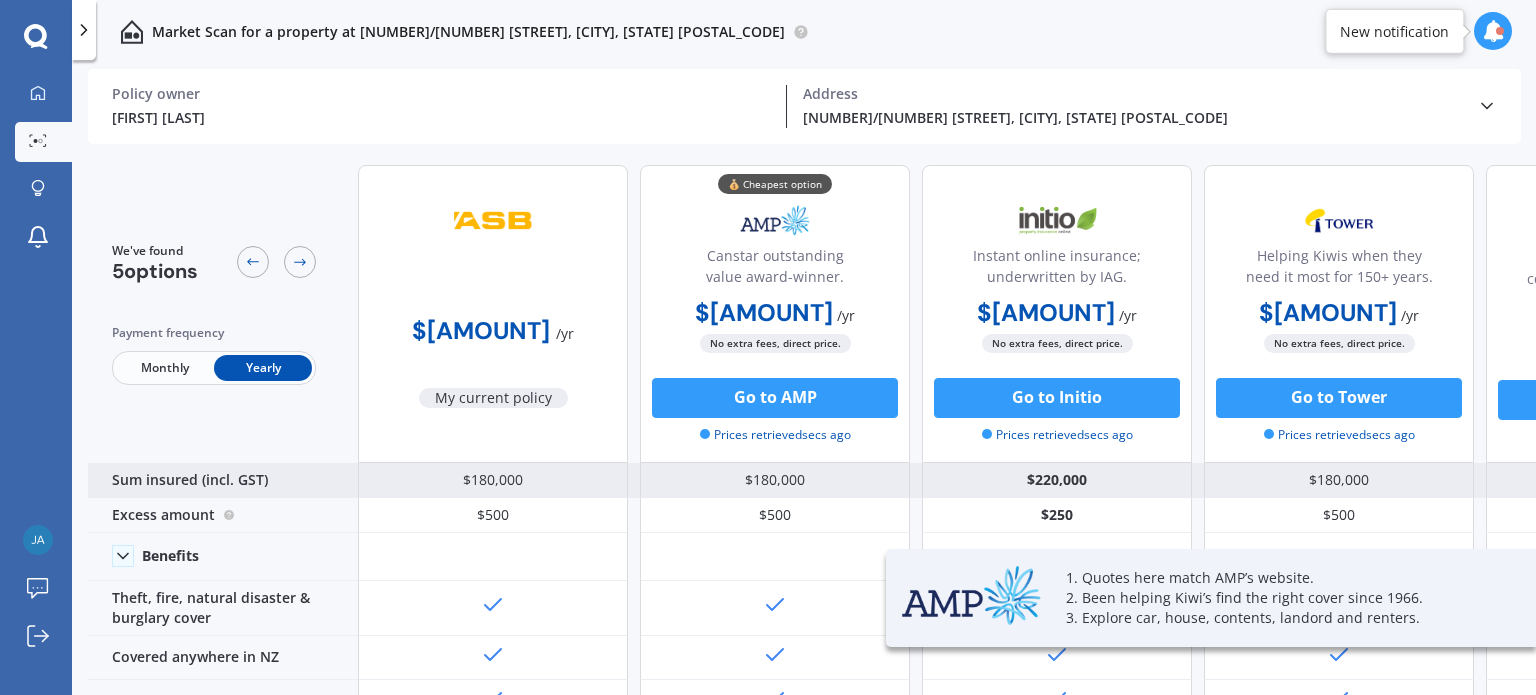 click on "$220,000" at bounding box center (1057, 480) 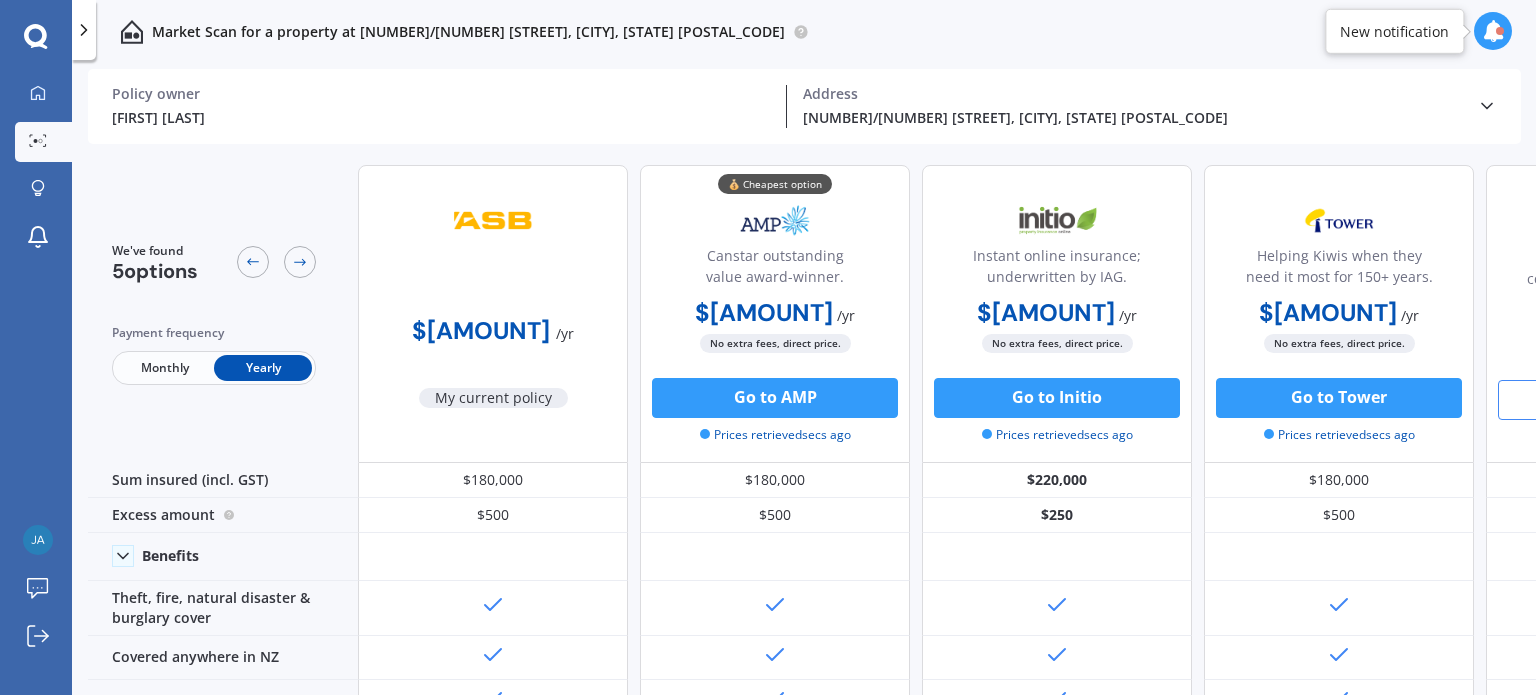 click on "Go to AA" at bounding box center [1621, 400] 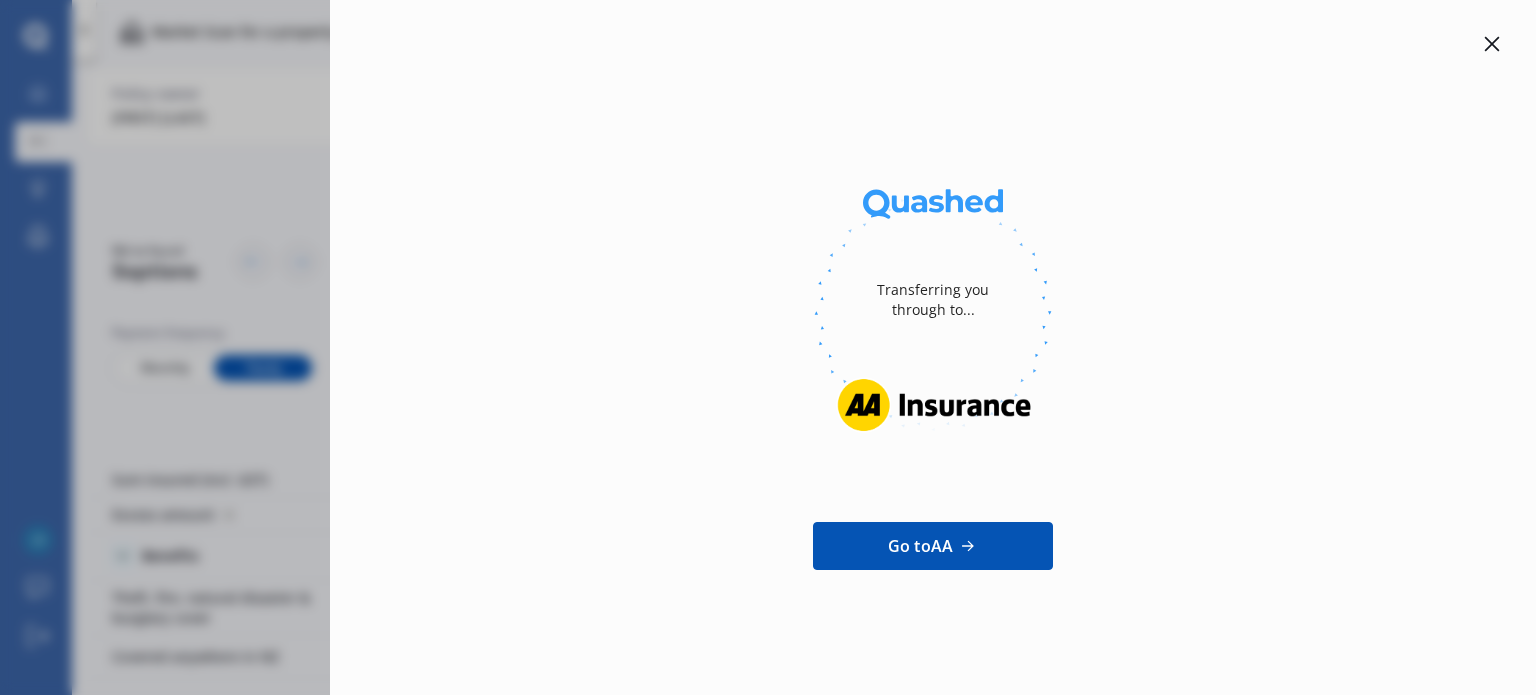 click at bounding box center [1492, 44] 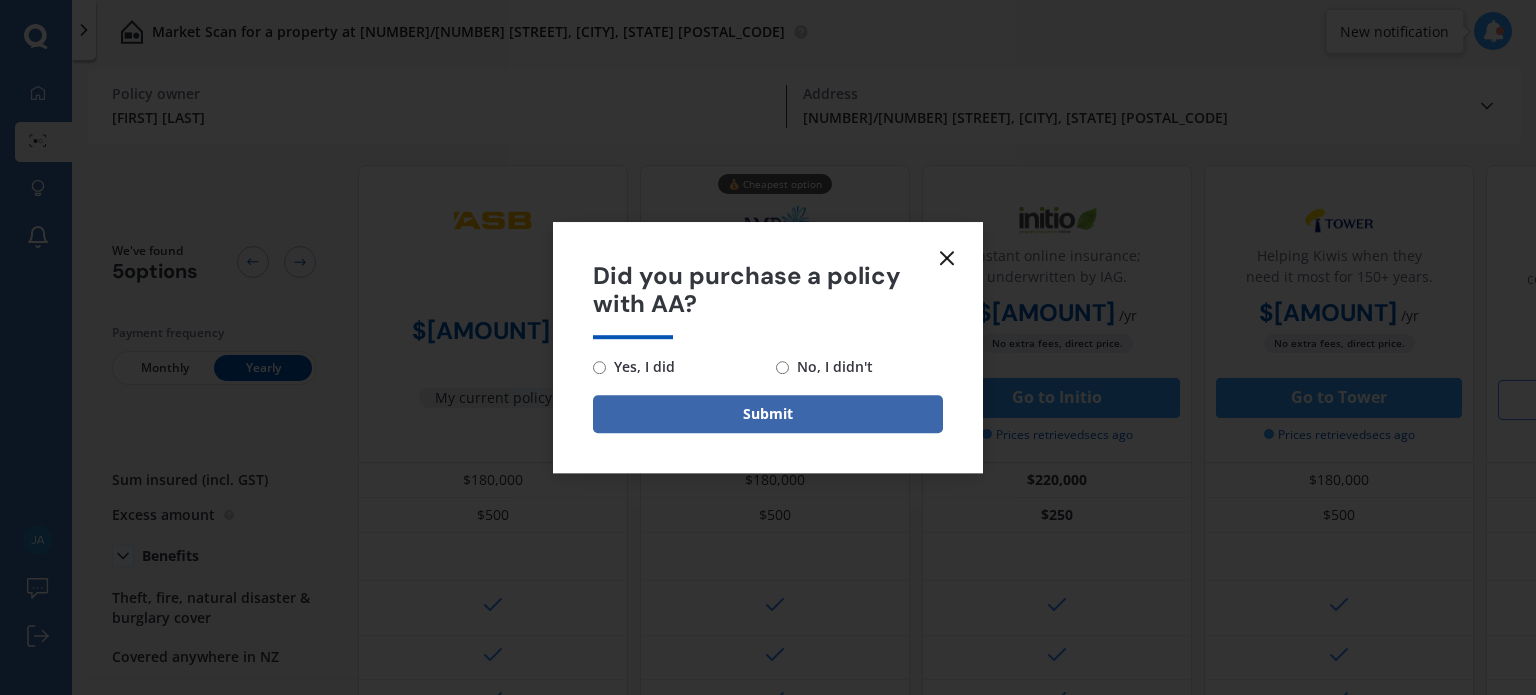 click on "No, I didn't" at bounding box center [599, 367] 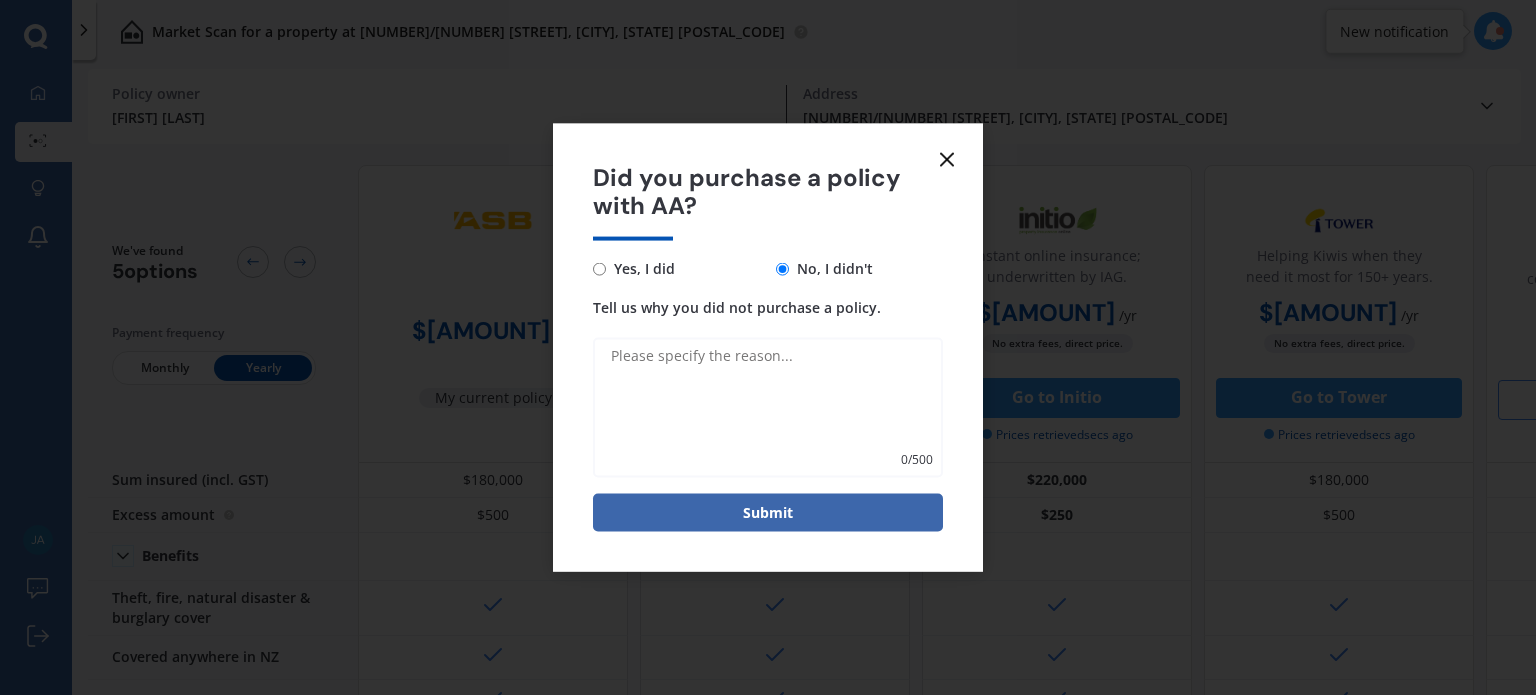 click on "Tell us why you did not purchase a policy." at bounding box center [768, 408] 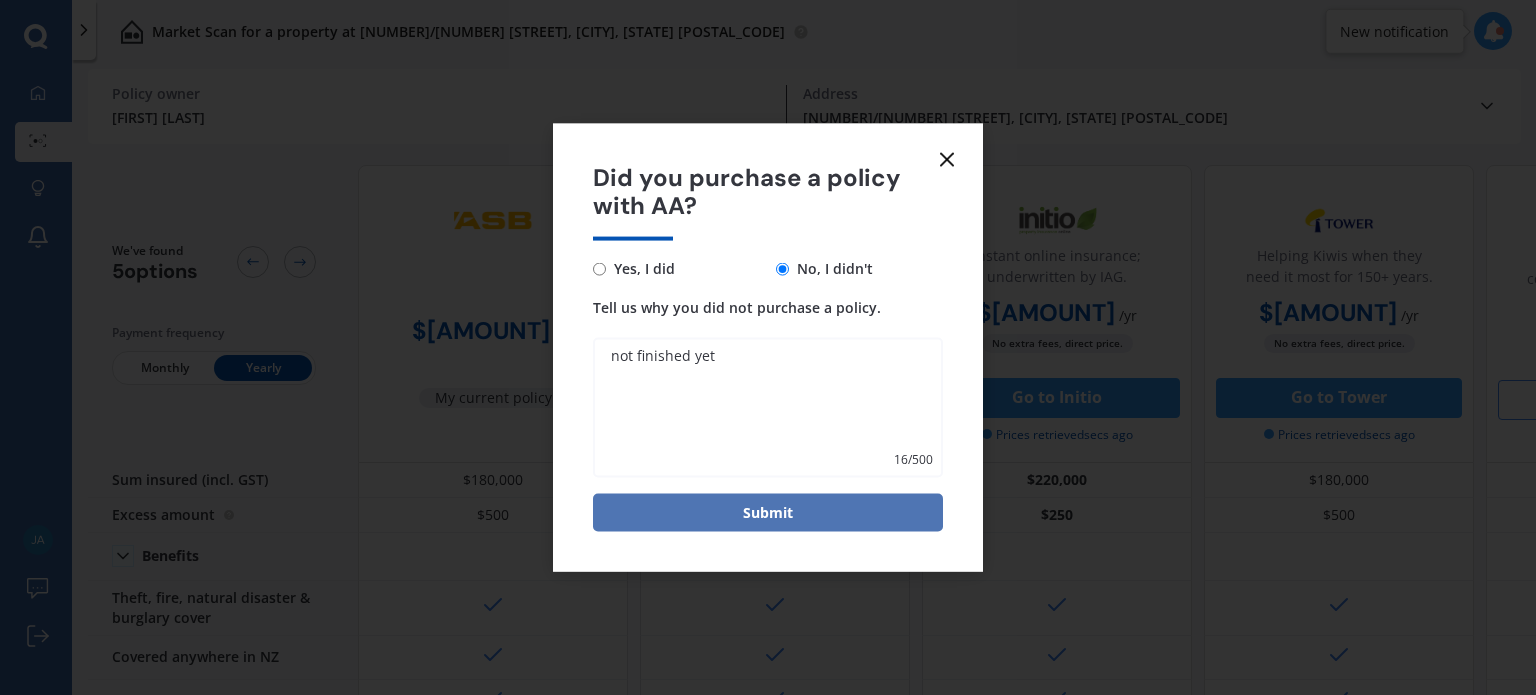 type on "not finished yet" 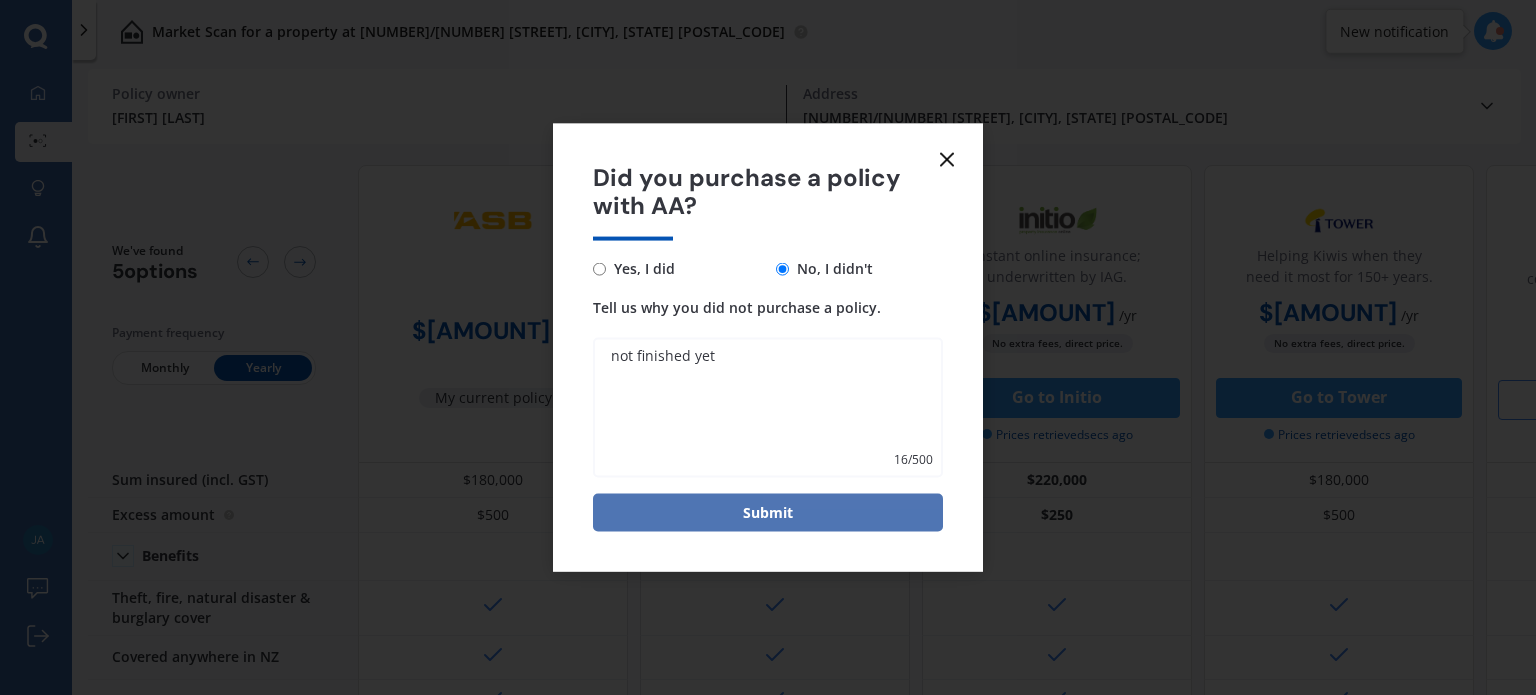 click on "Submit" at bounding box center [768, 513] 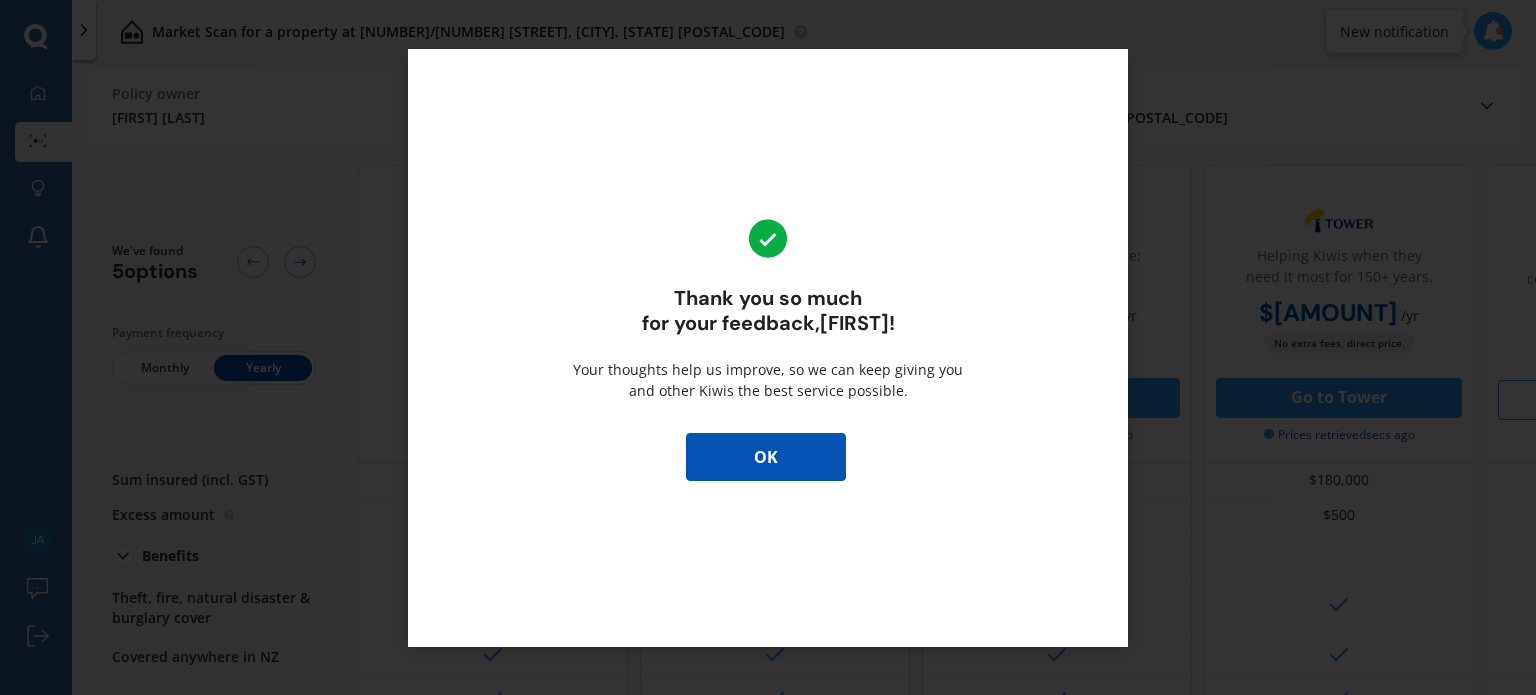 click on "OK" at bounding box center (766, 457) 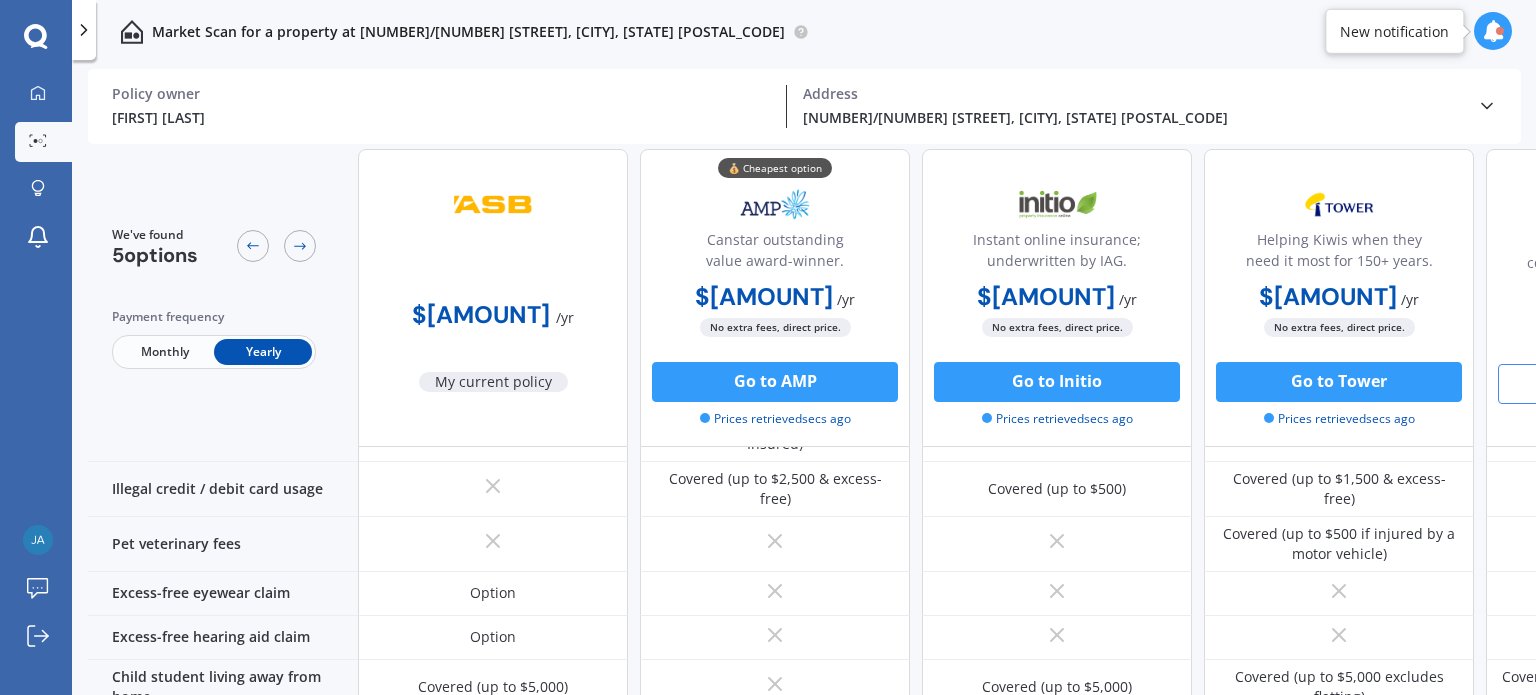 scroll, scrollTop: 1100, scrollLeft: 0, axis: vertical 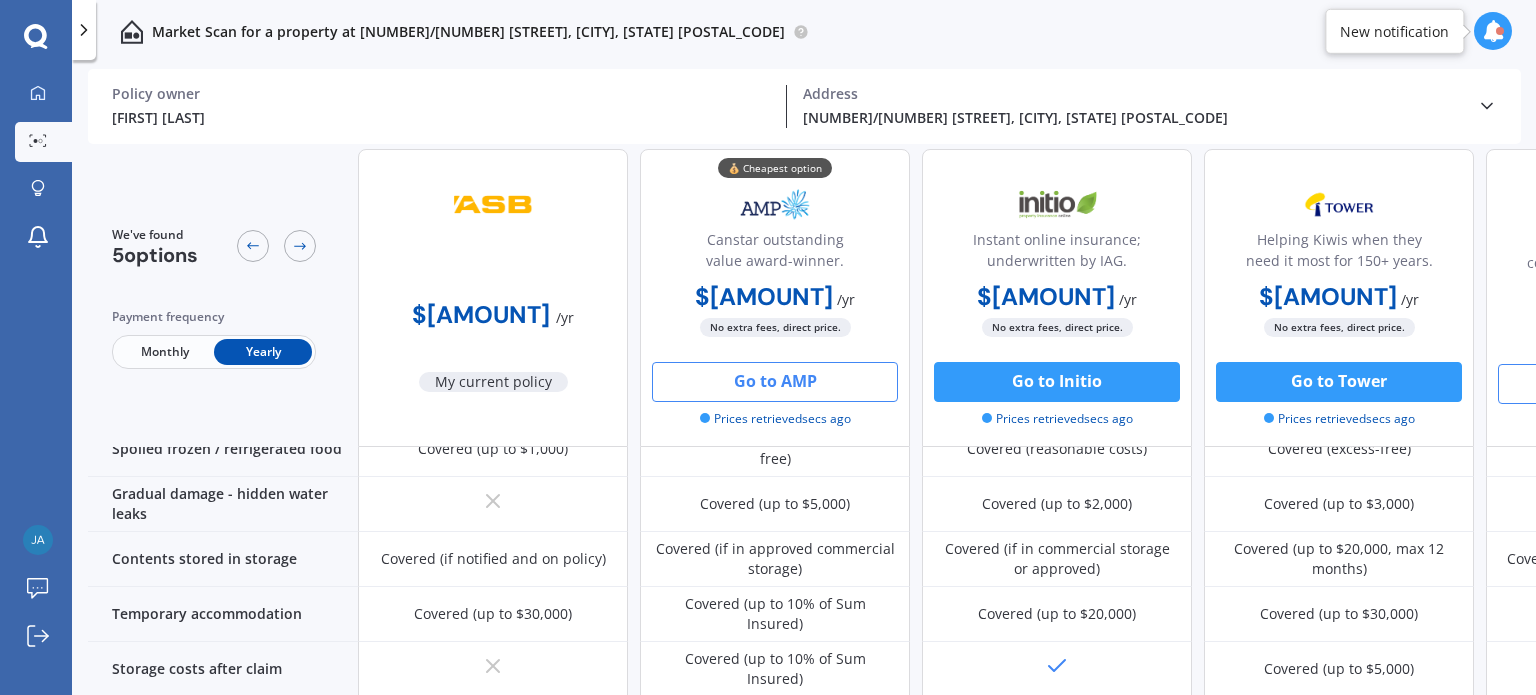 click on "Go to AMP" at bounding box center (775, 382) 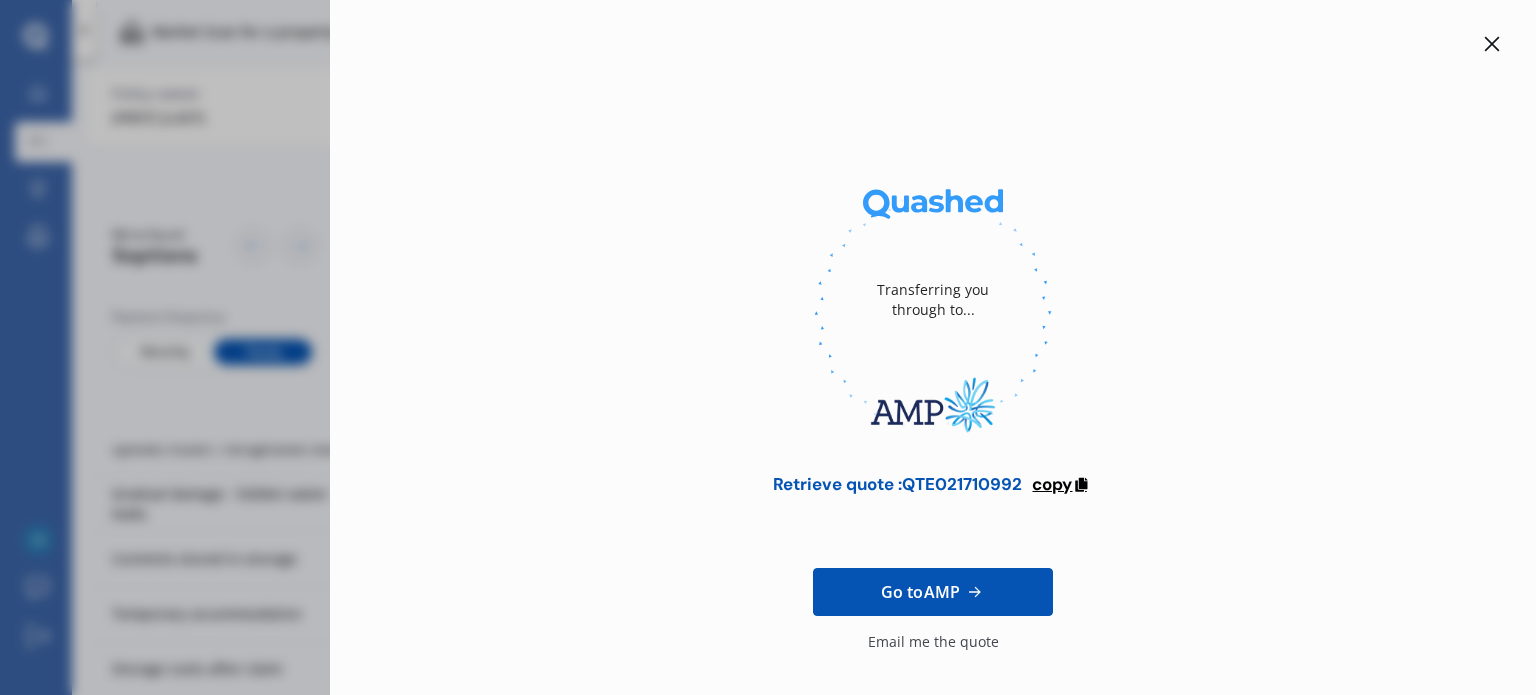 click on "copy" at bounding box center (1052, 484) 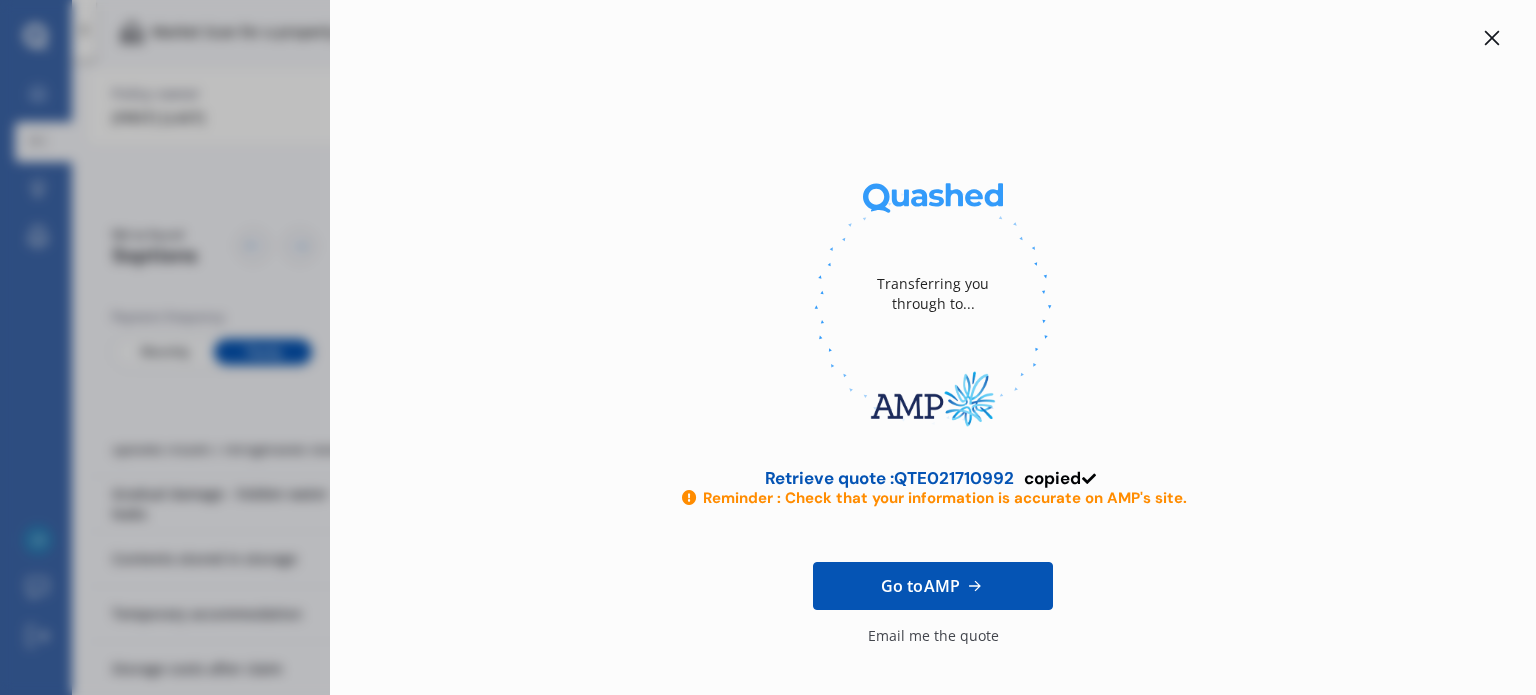 scroll, scrollTop: 0, scrollLeft: 0, axis: both 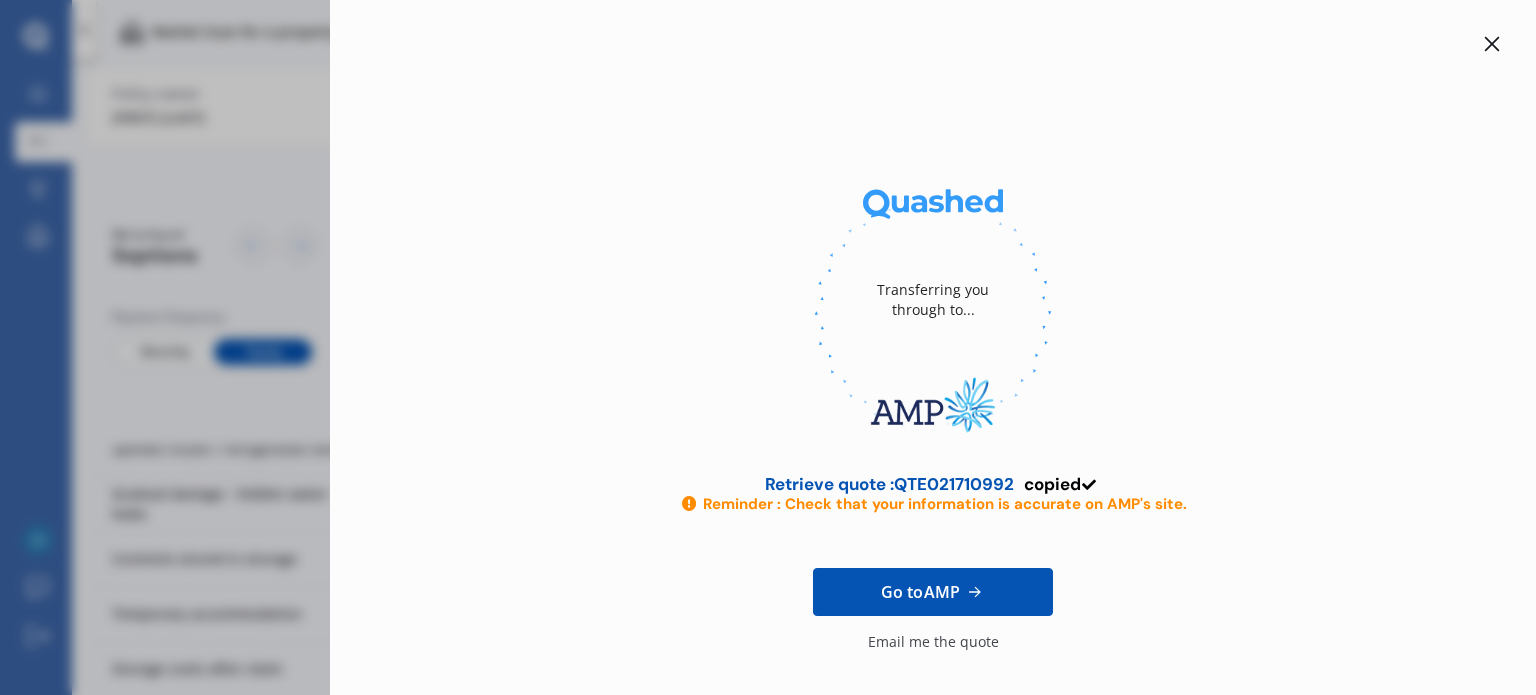 click at bounding box center [1492, 44] 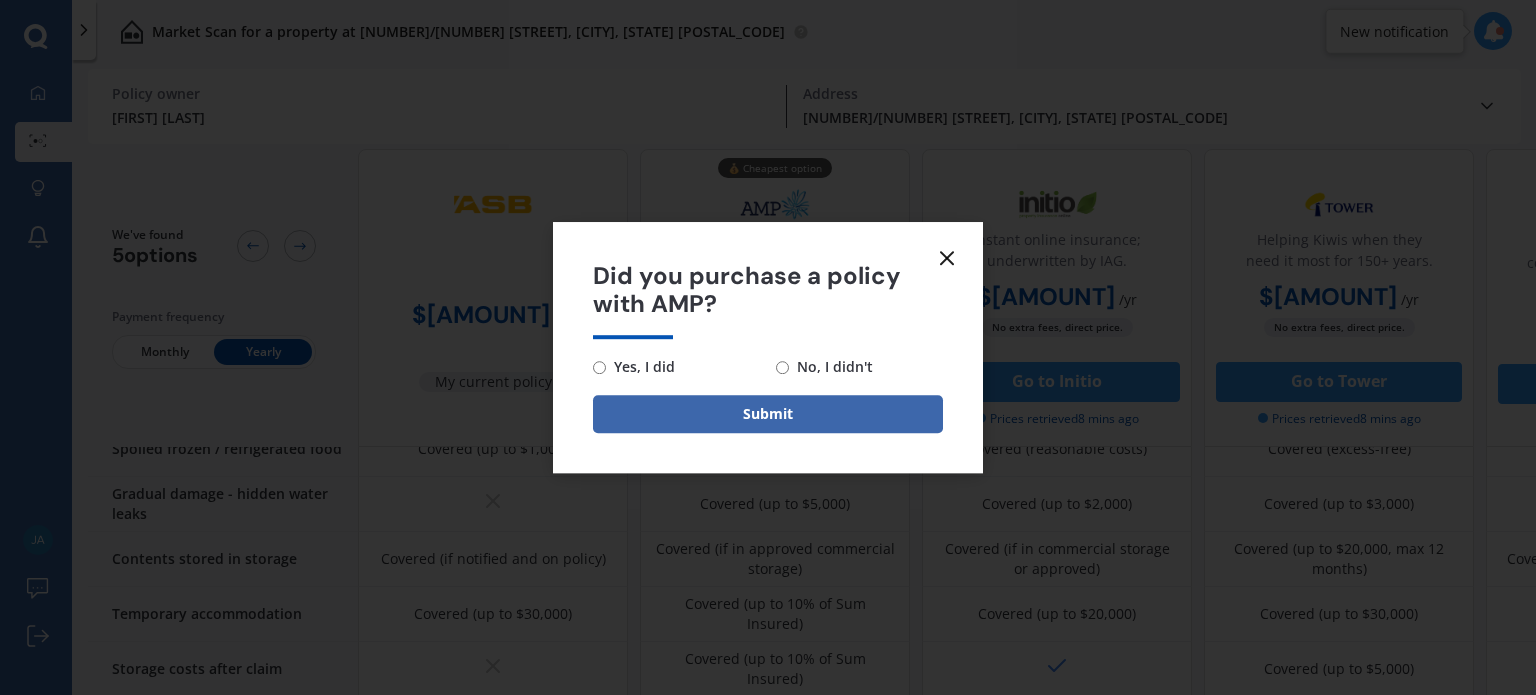 click on "Yes, I did" at bounding box center (599, 367) 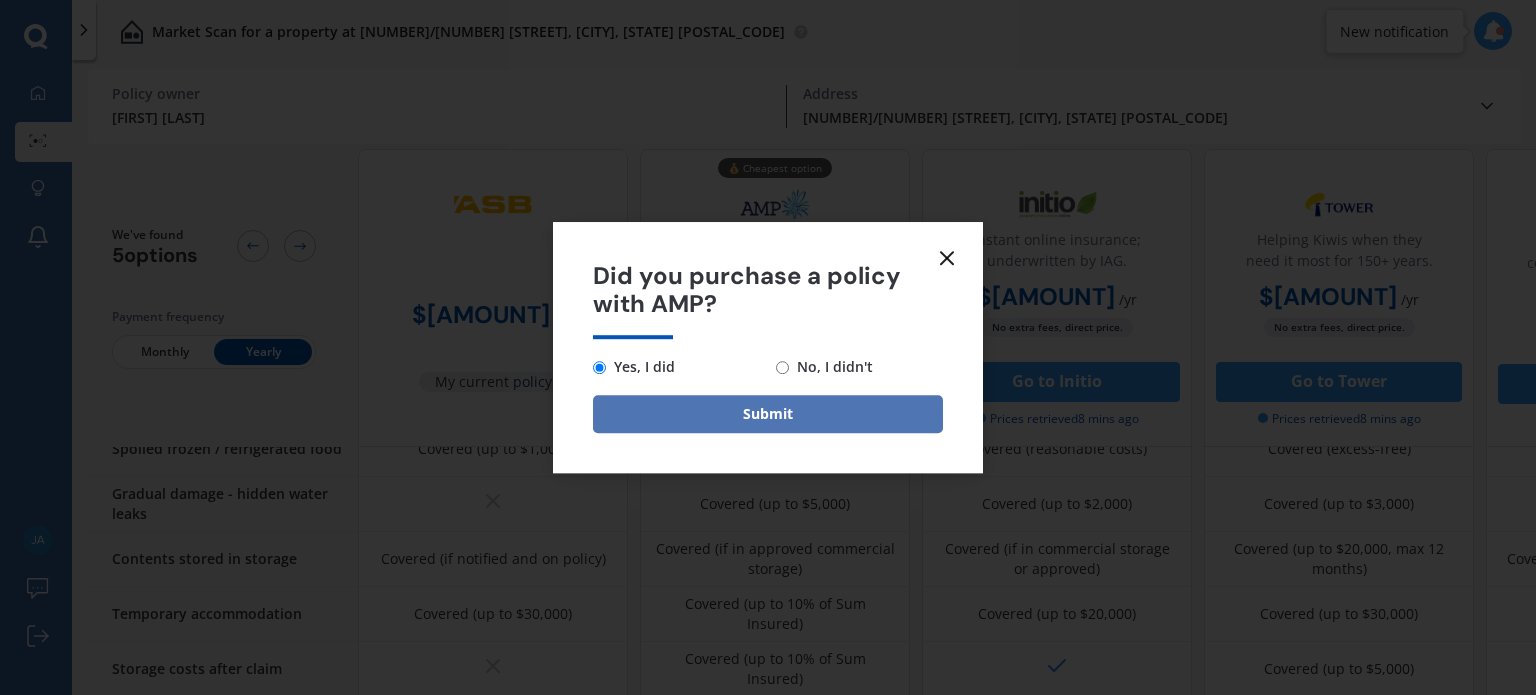 click on "Submit" at bounding box center (768, 414) 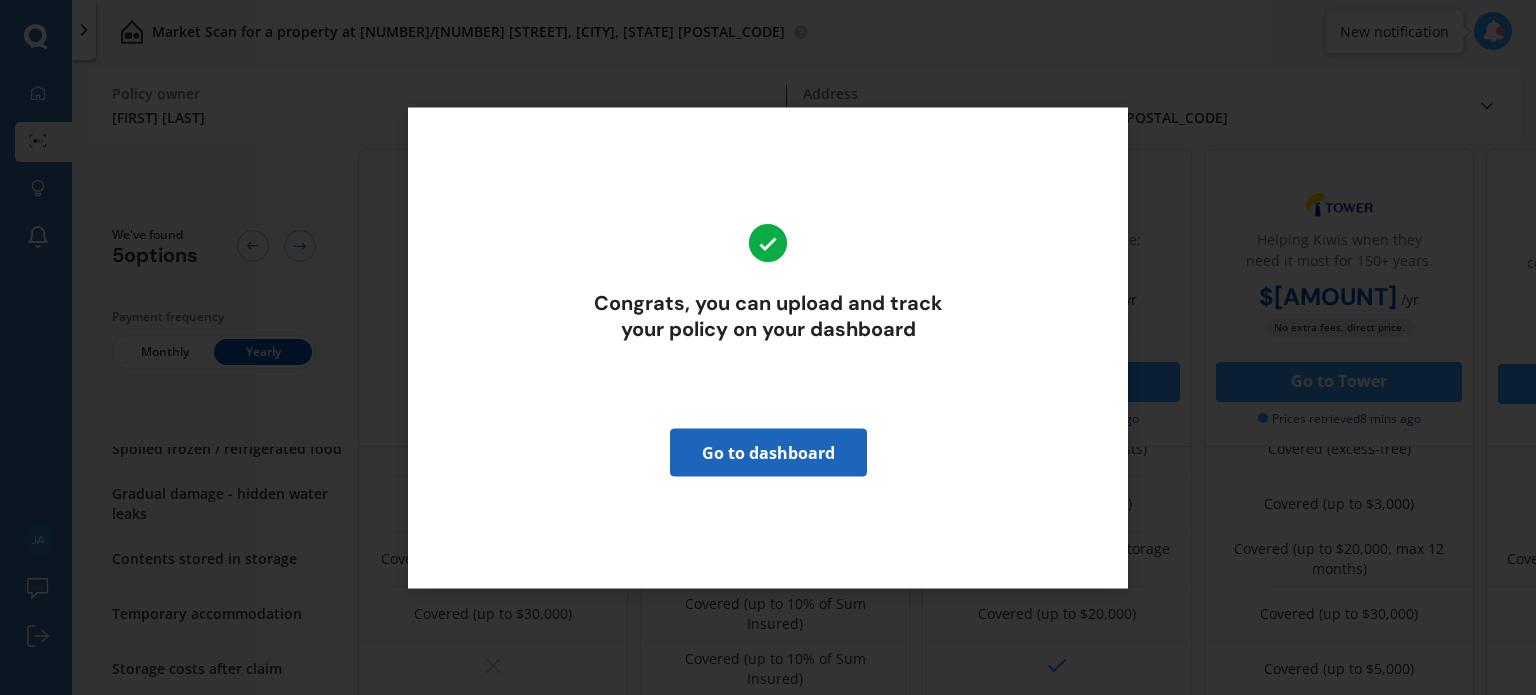 click on "Go to dashboard" at bounding box center (768, 452) 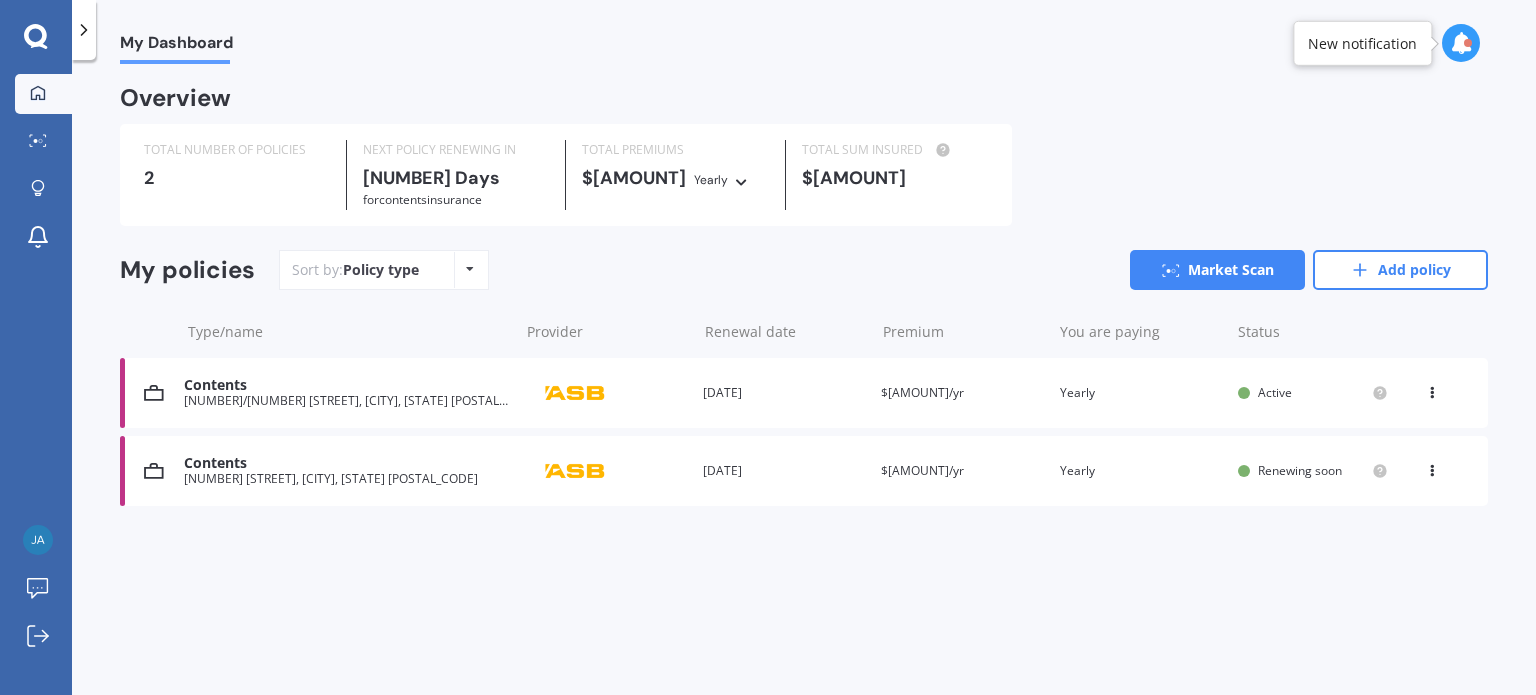 click on "[NUMBER]/[NUMBER] [STREET], [CITY], [STATE] [POSTAL_CODE]" at bounding box center (346, 401) 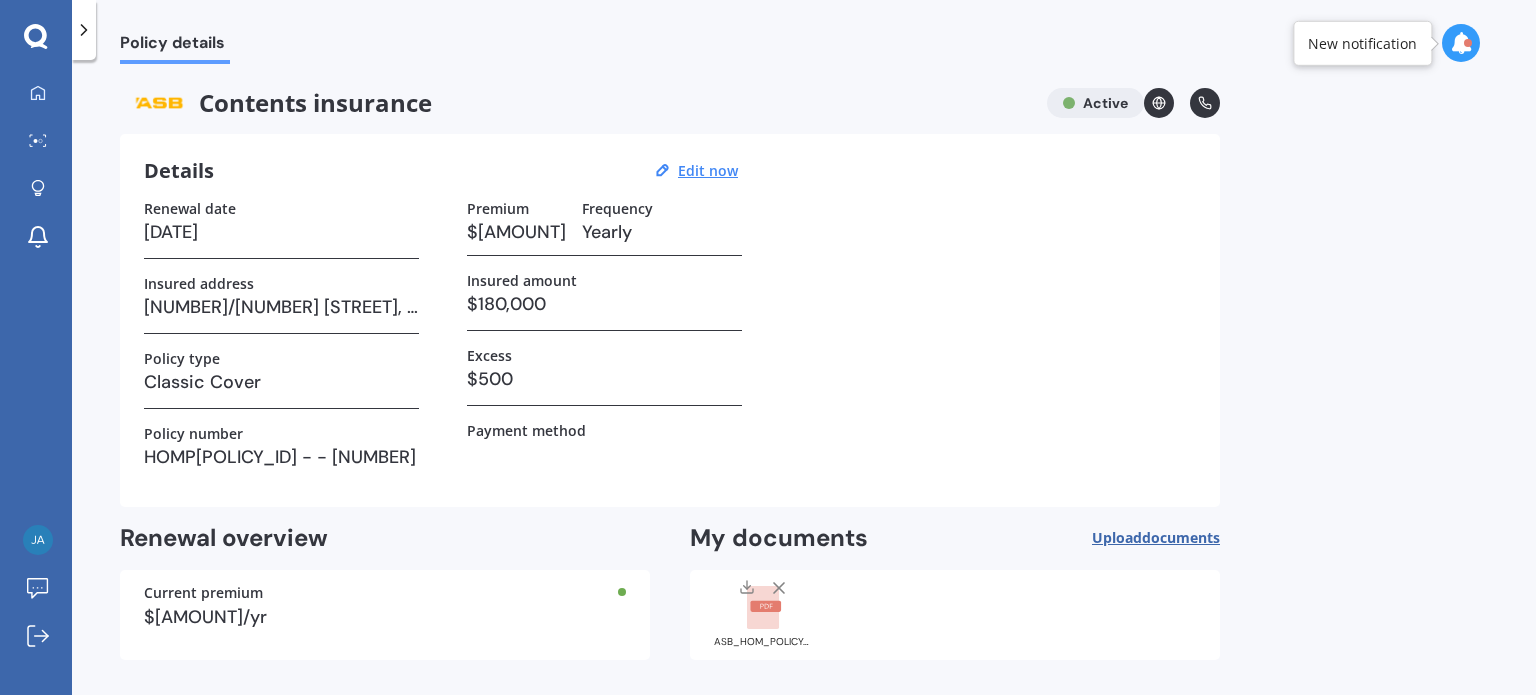 click on "Contents insurance Active" at bounding box center [670, 103] 